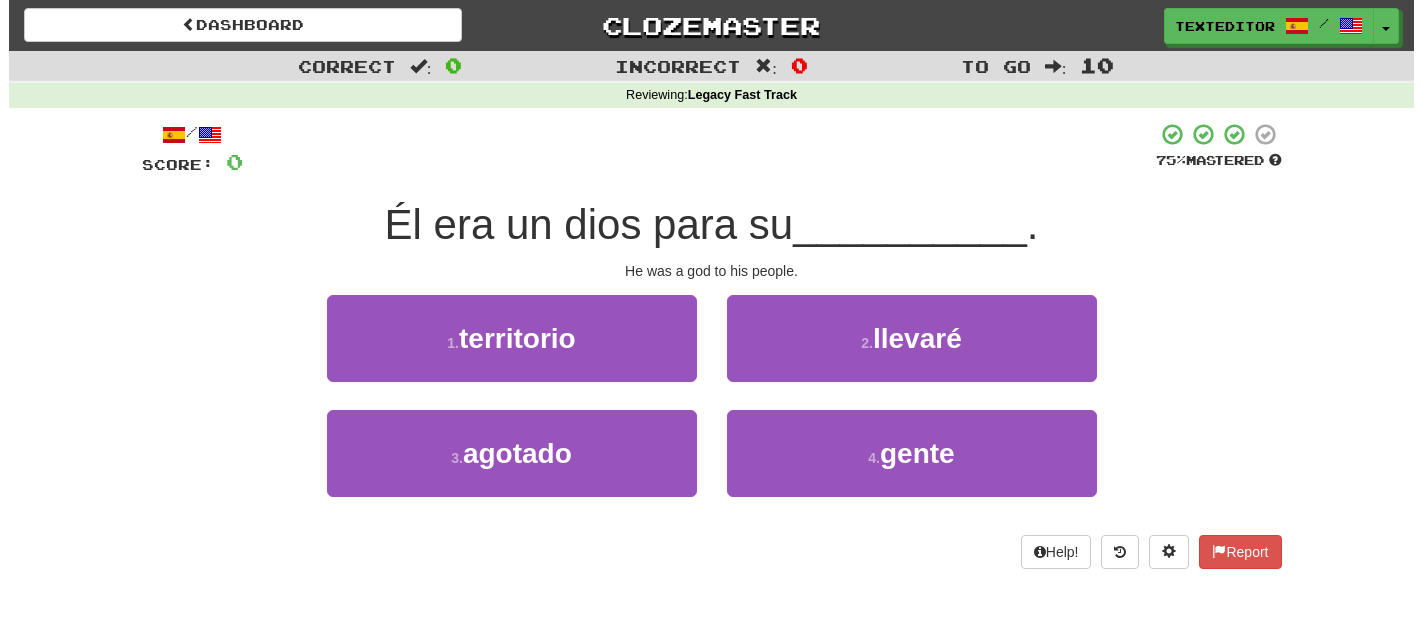scroll, scrollTop: 0, scrollLeft: 0, axis: both 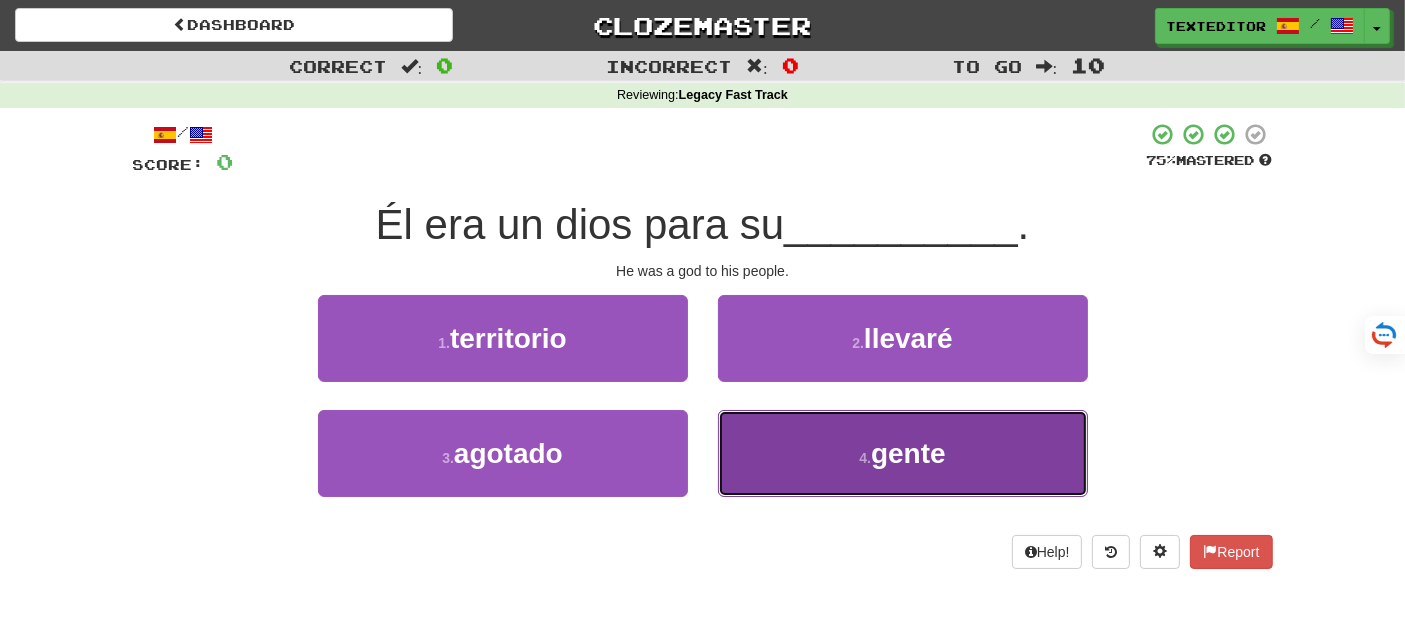 click on "gente" at bounding box center (908, 453) 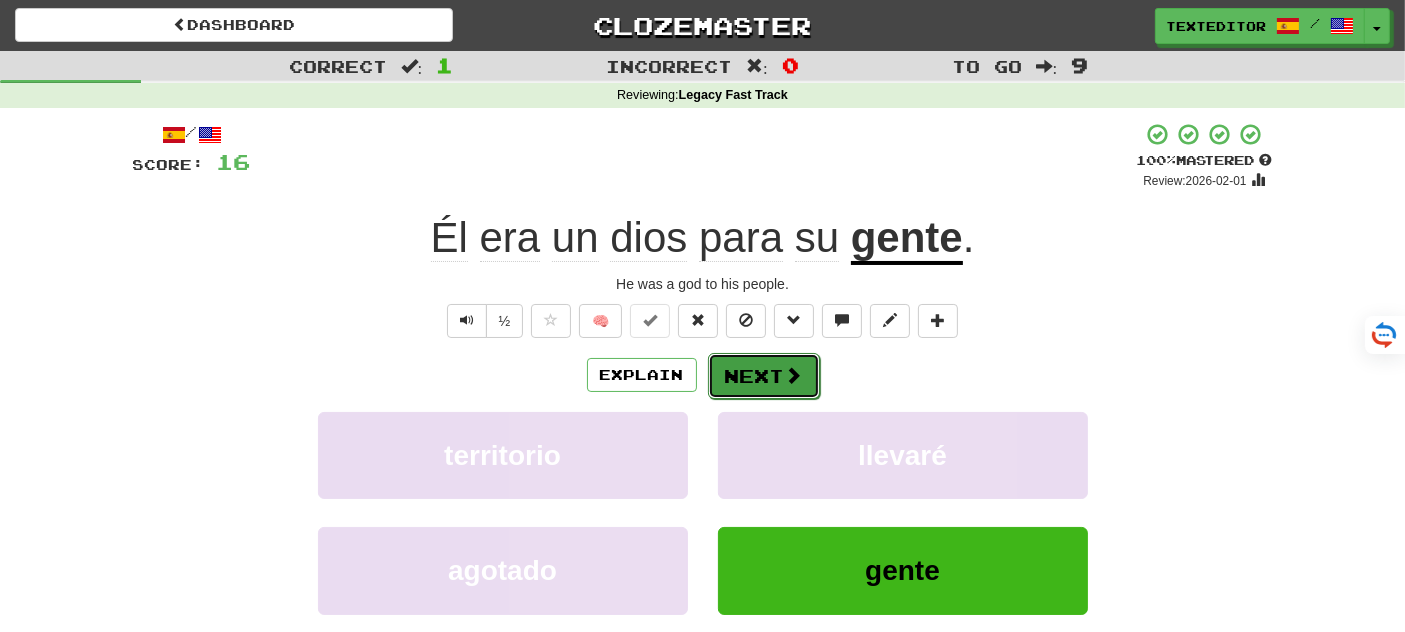 click on "Next" at bounding box center [764, 376] 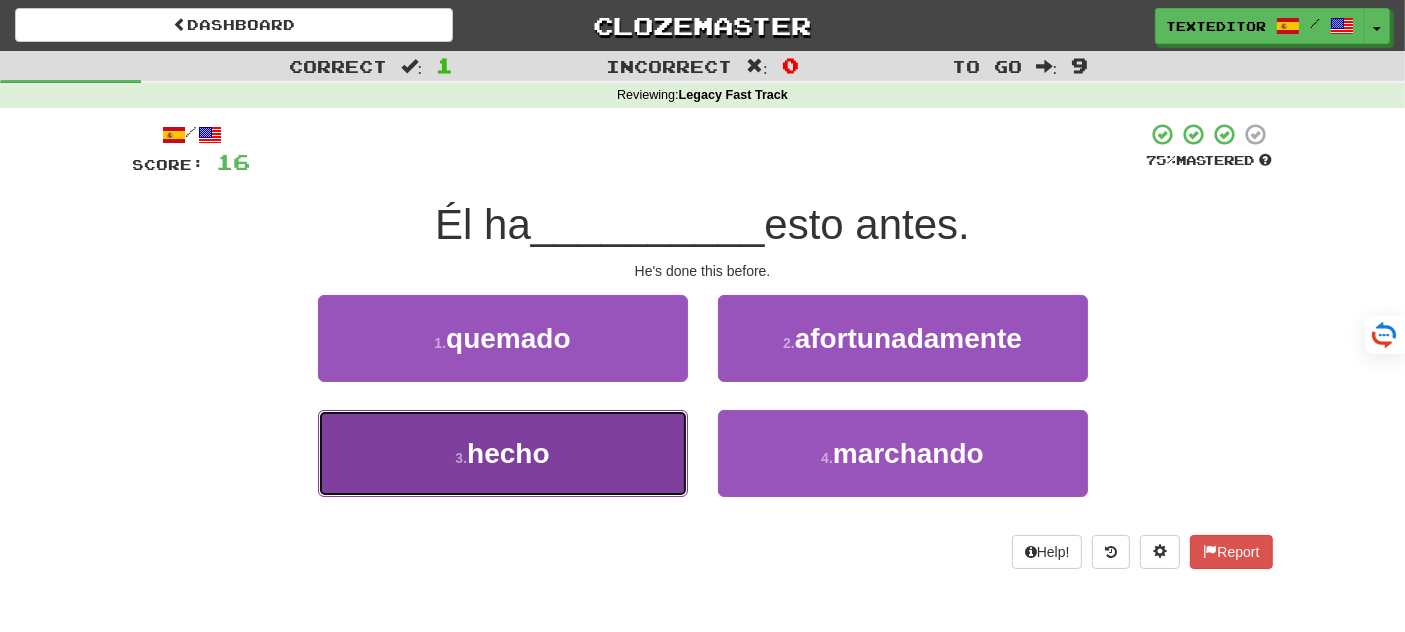 click on "3 .  hecho" at bounding box center [503, 453] 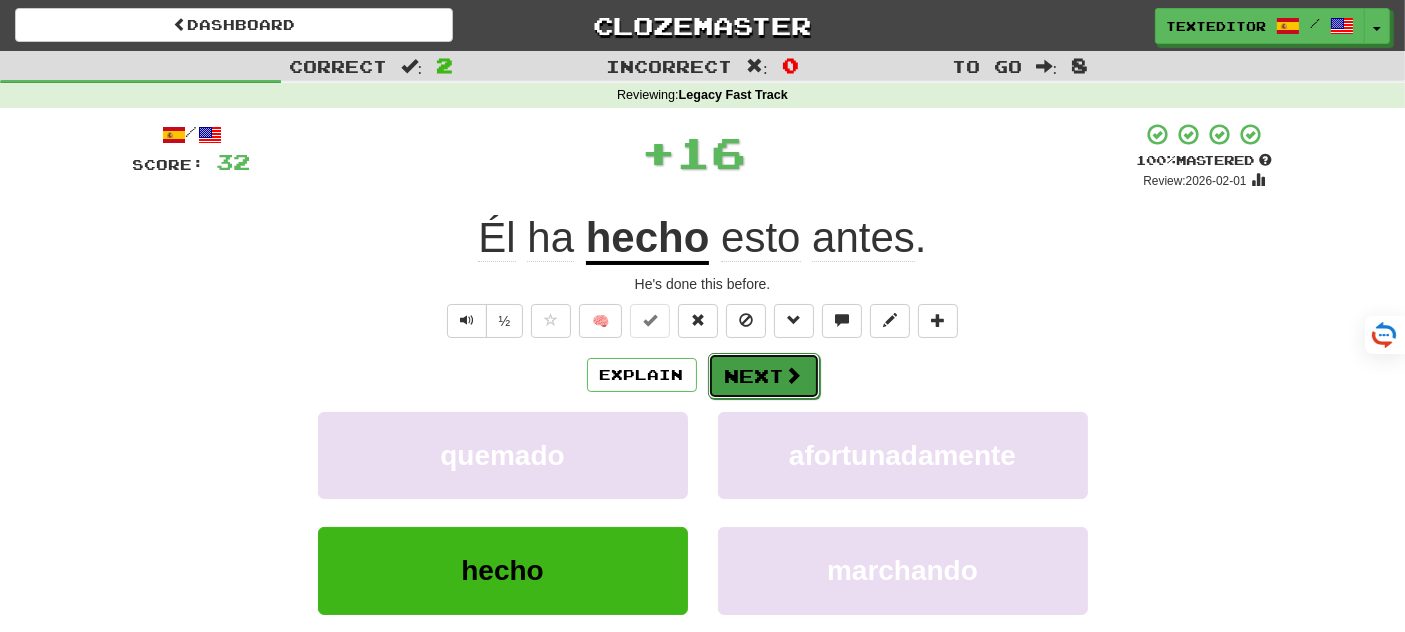 click on "Next" at bounding box center (764, 376) 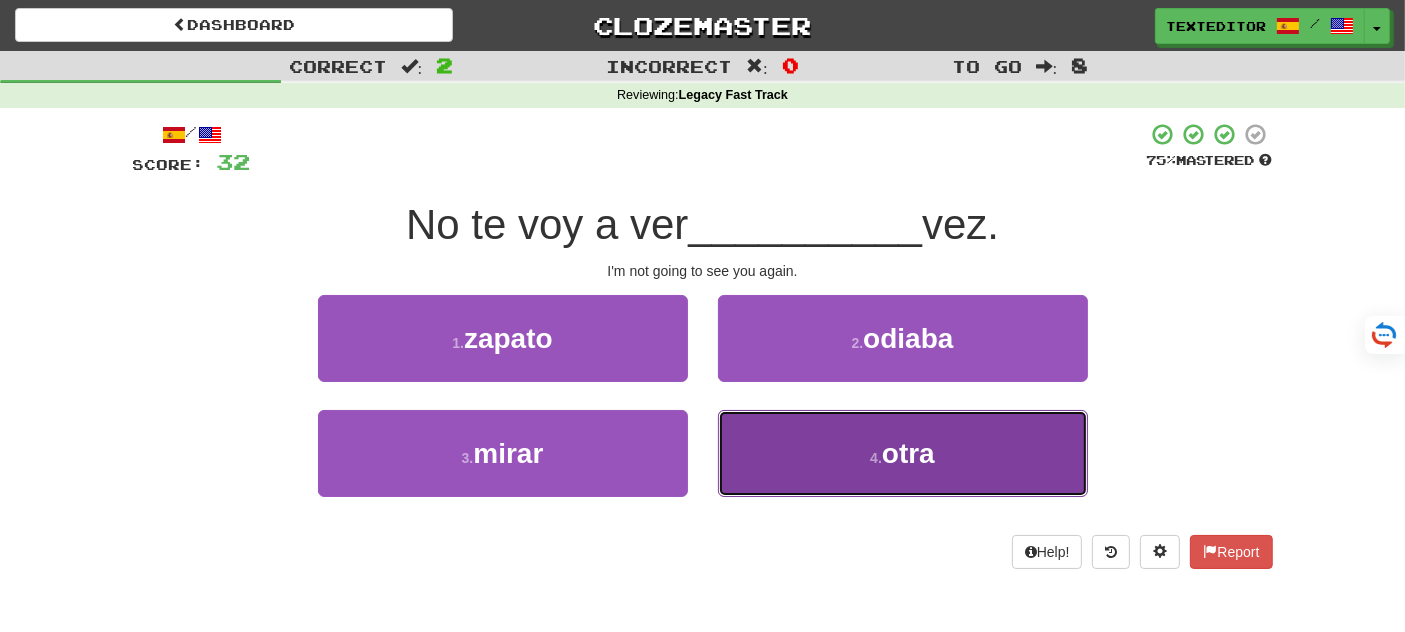 click on "4 .  otra" at bounding box center [903, 453] 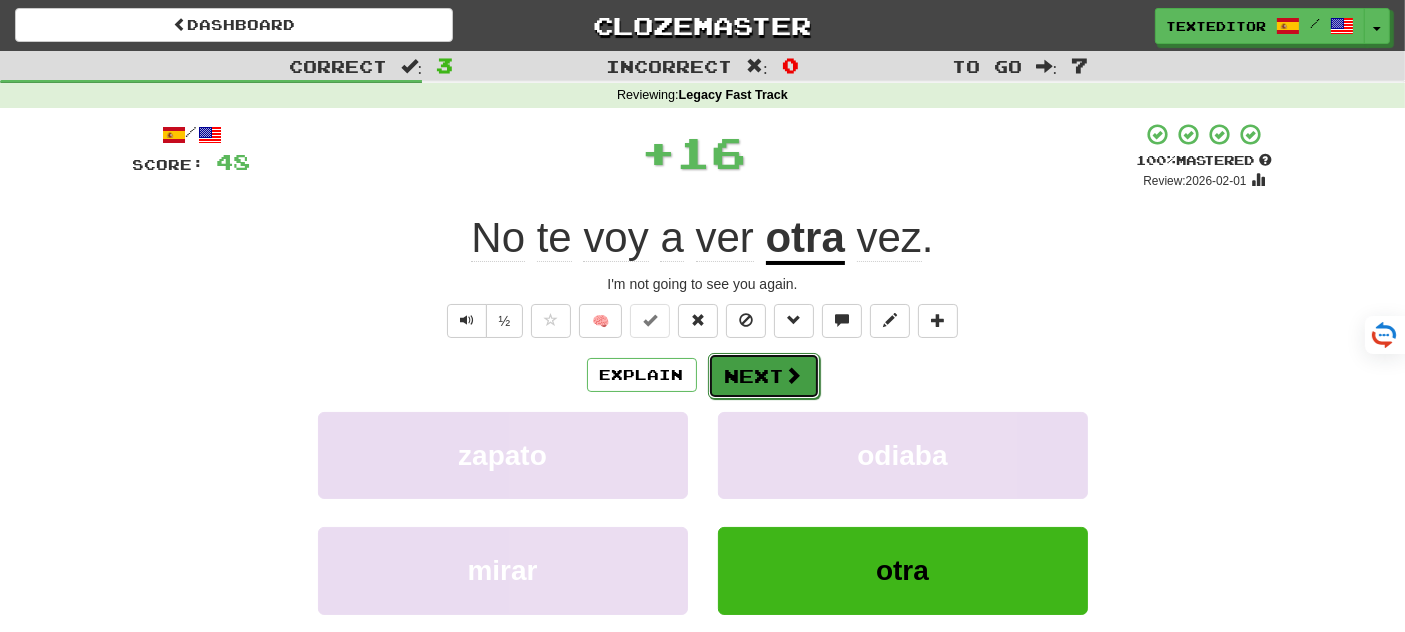 click on "Next" at bounding box center (764, 376) 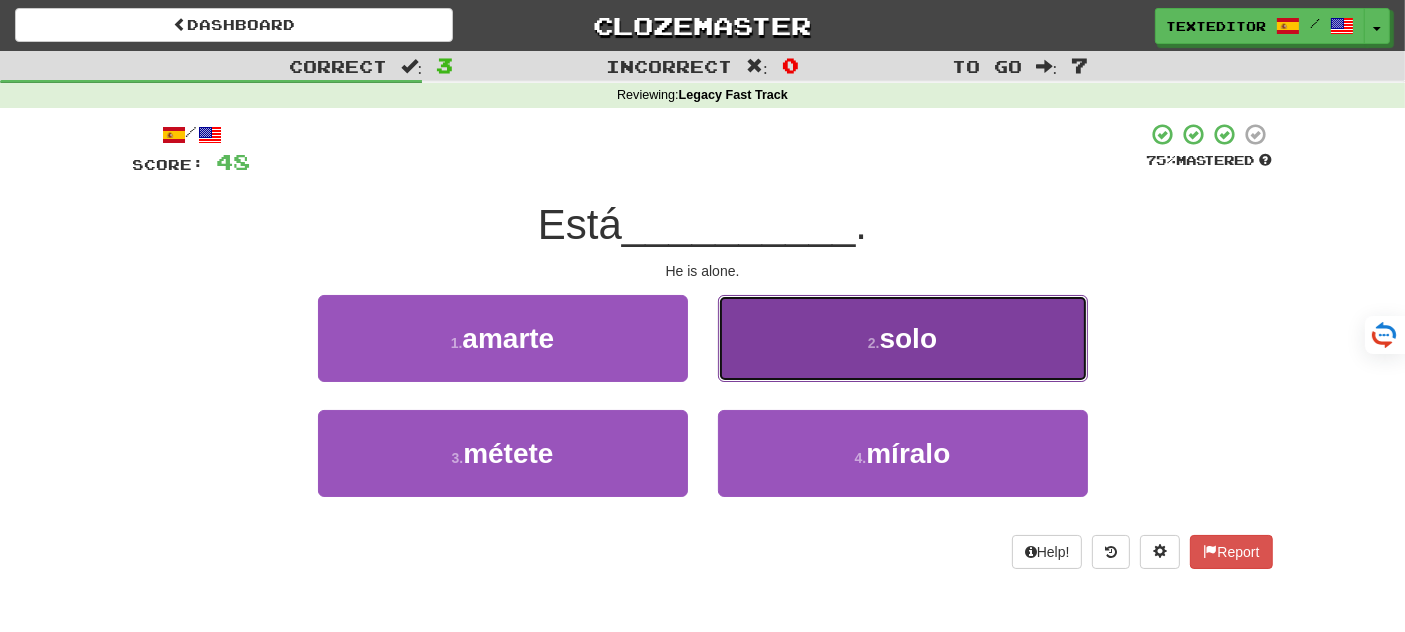 click on "2 .  solo" at bounding box center (903, 338) 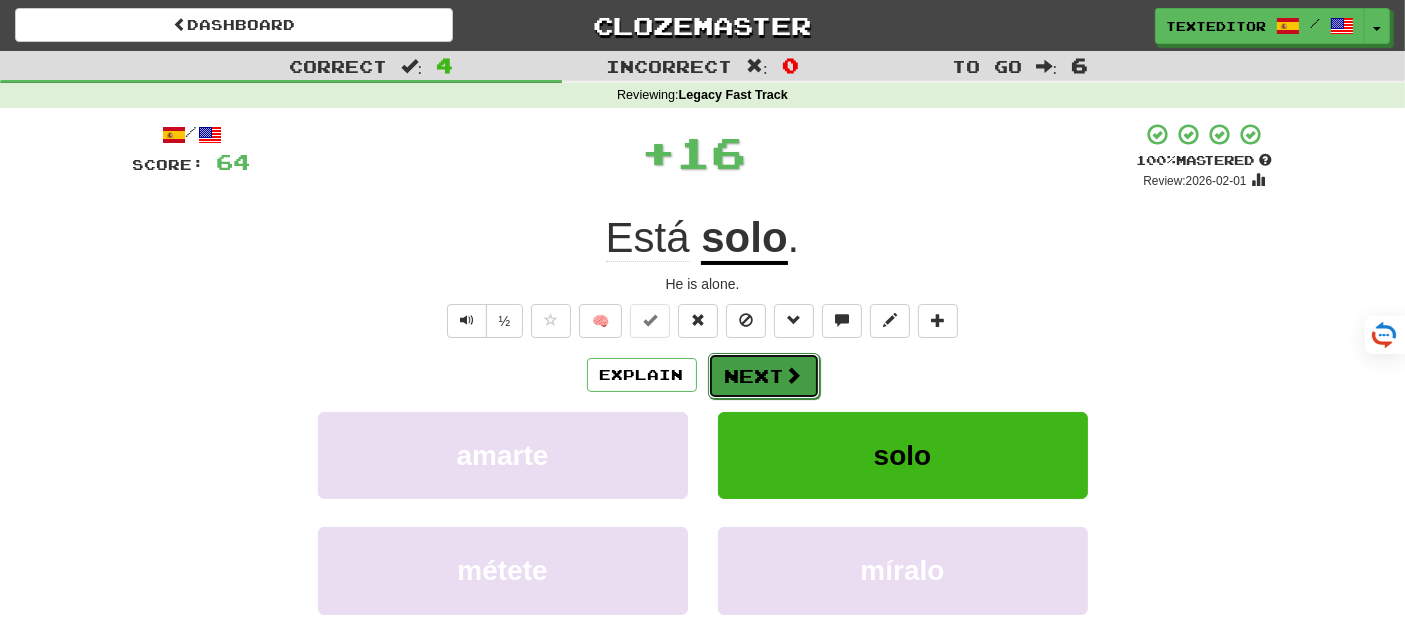 click on "Next" at bounding box center (764, 376) 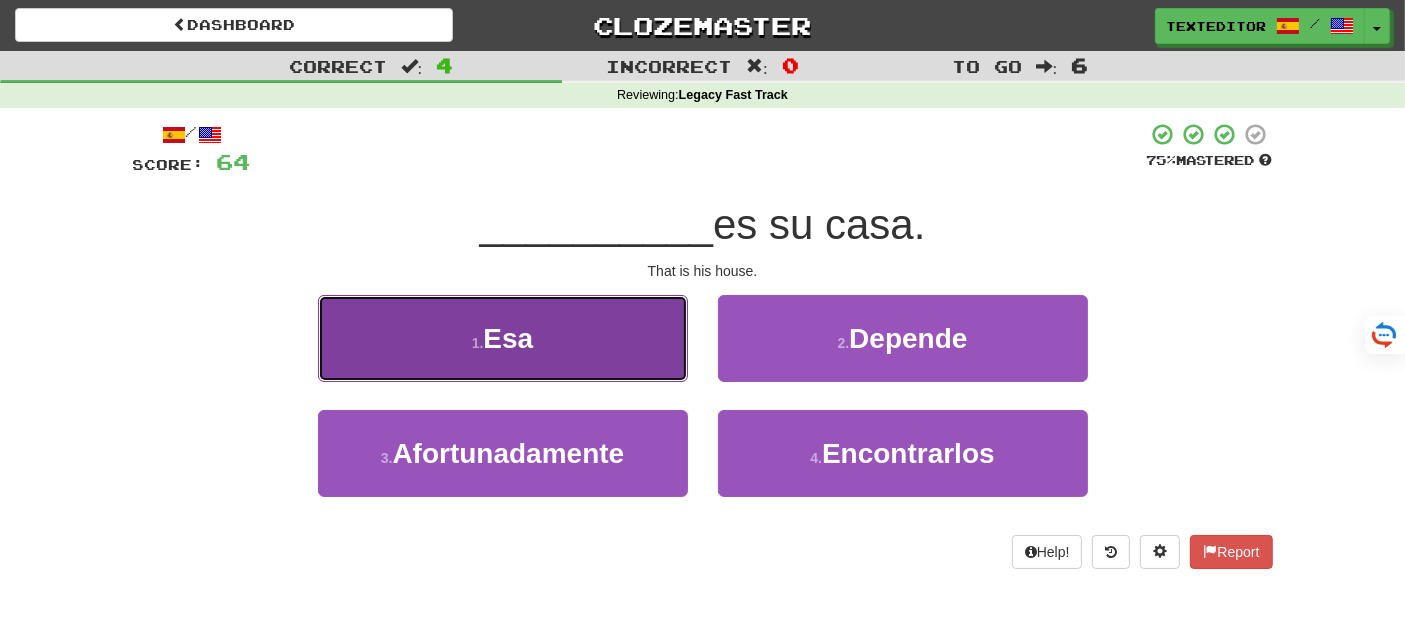 click on "1 .  Esa" at bounding box center [503, 338] 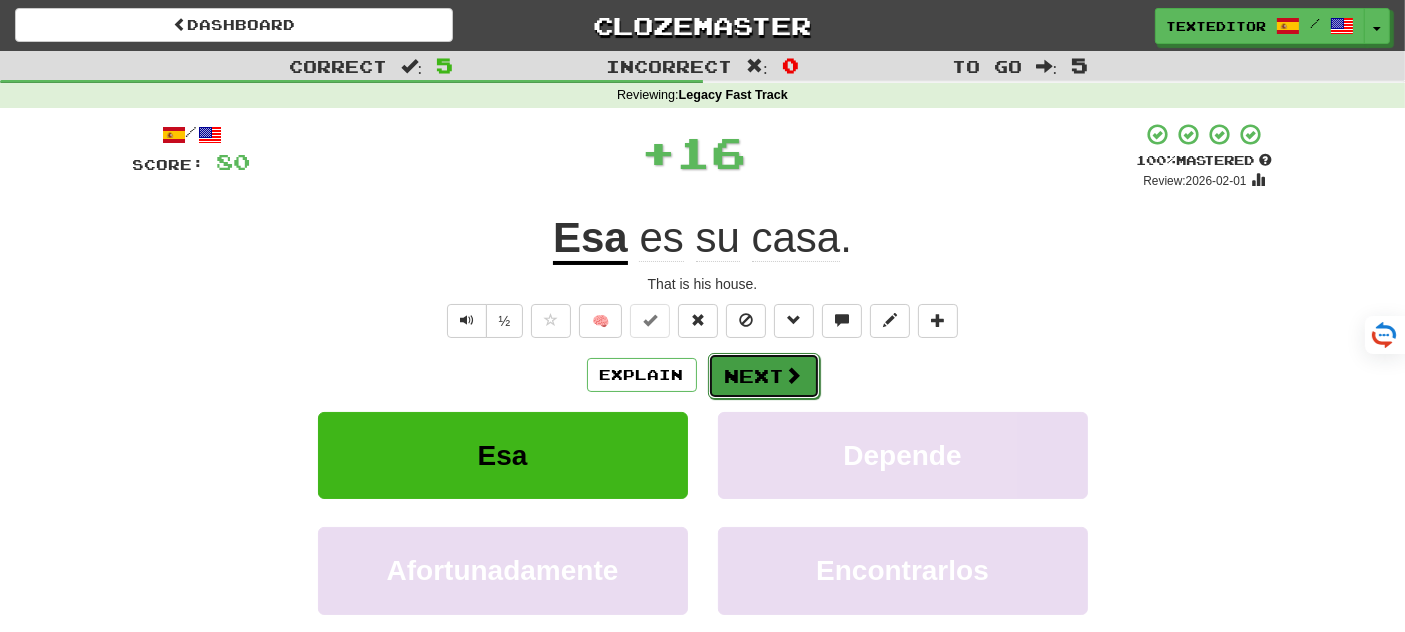 click on "Next" at bounding box center [764, 376] 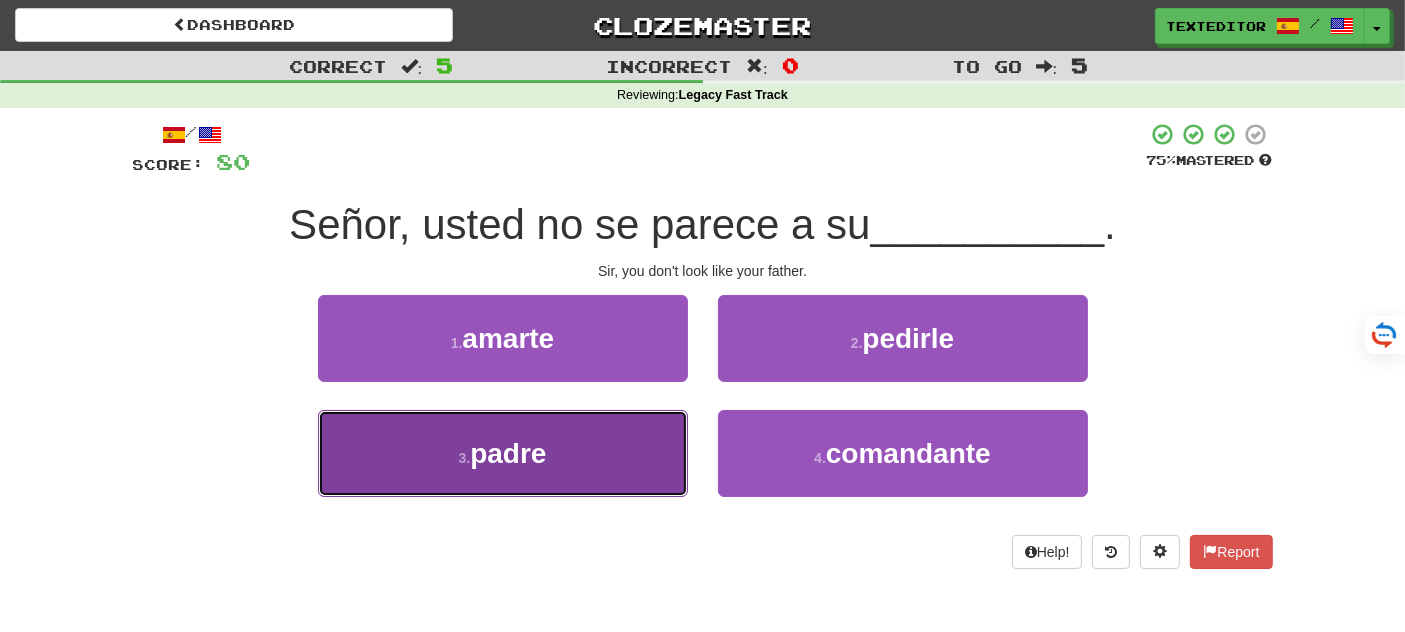 click on "3 .  padre" at bounding box center [503, 453] 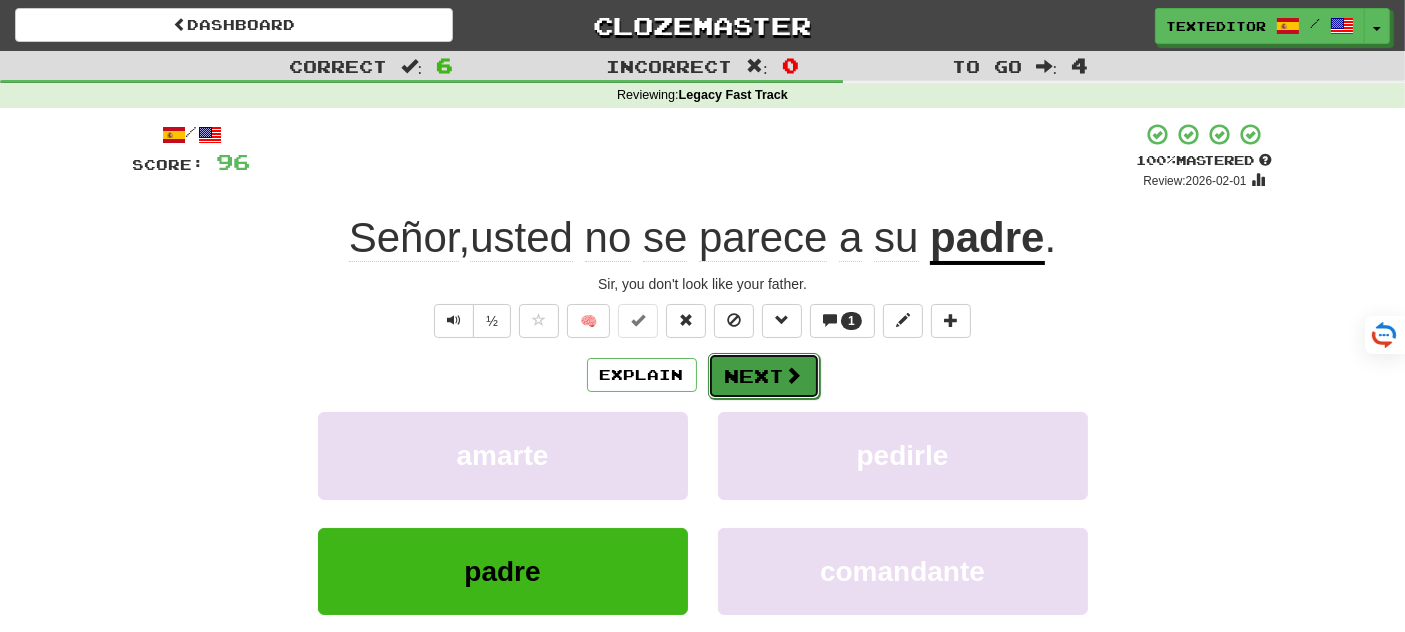 click on "Next" at bounding box center [764, 376] 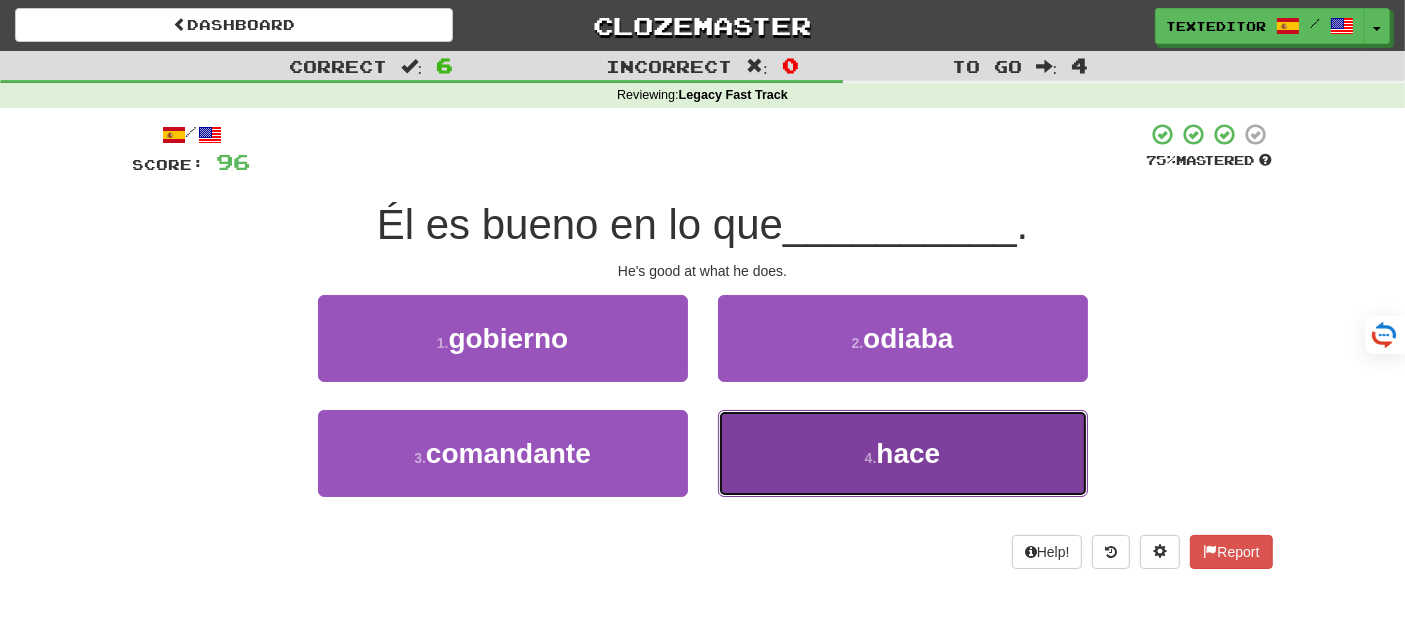 click on "4 .  hace" at bounding box center [903, 453] 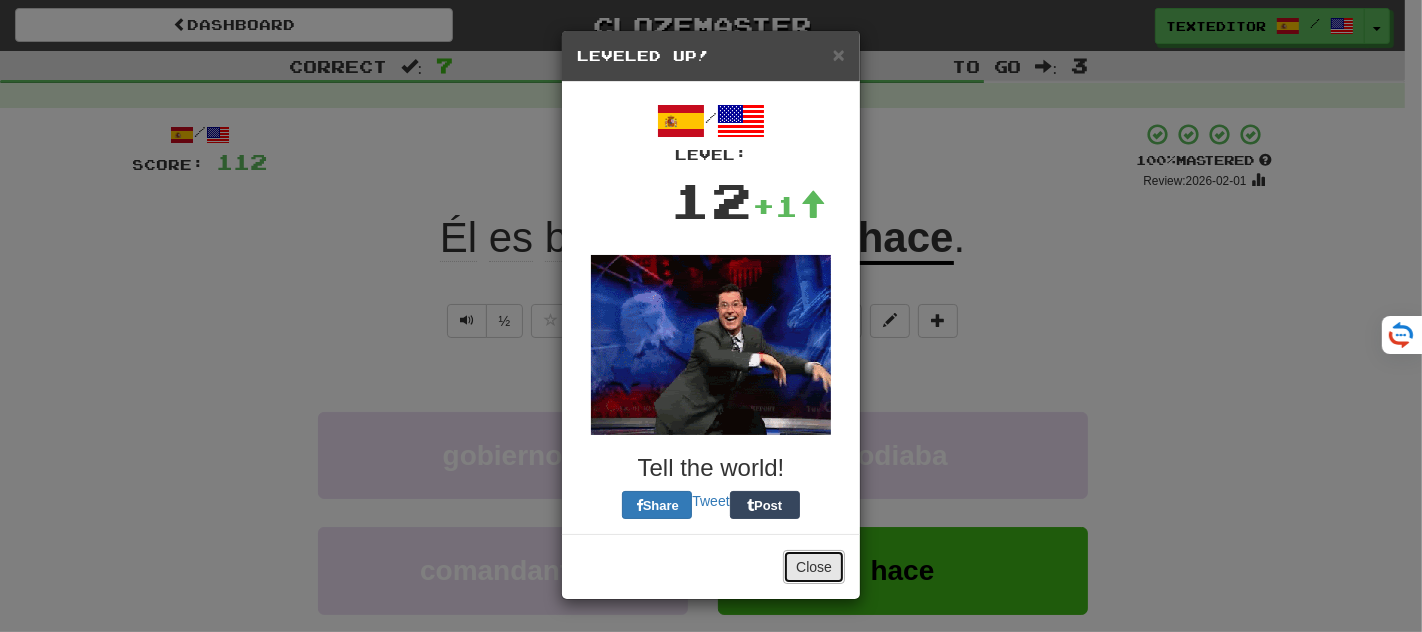 click on "Close" at bounding box center (814, 567) 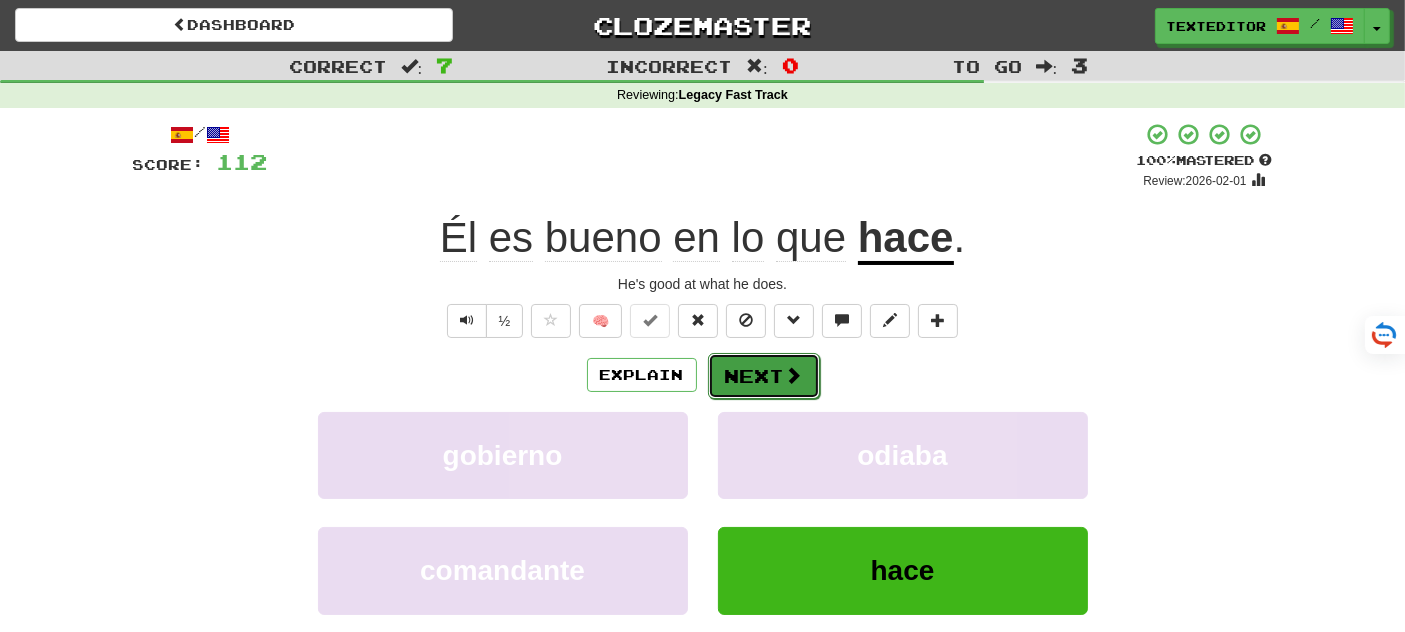 click on "Next" at bounding box center (764, 376) 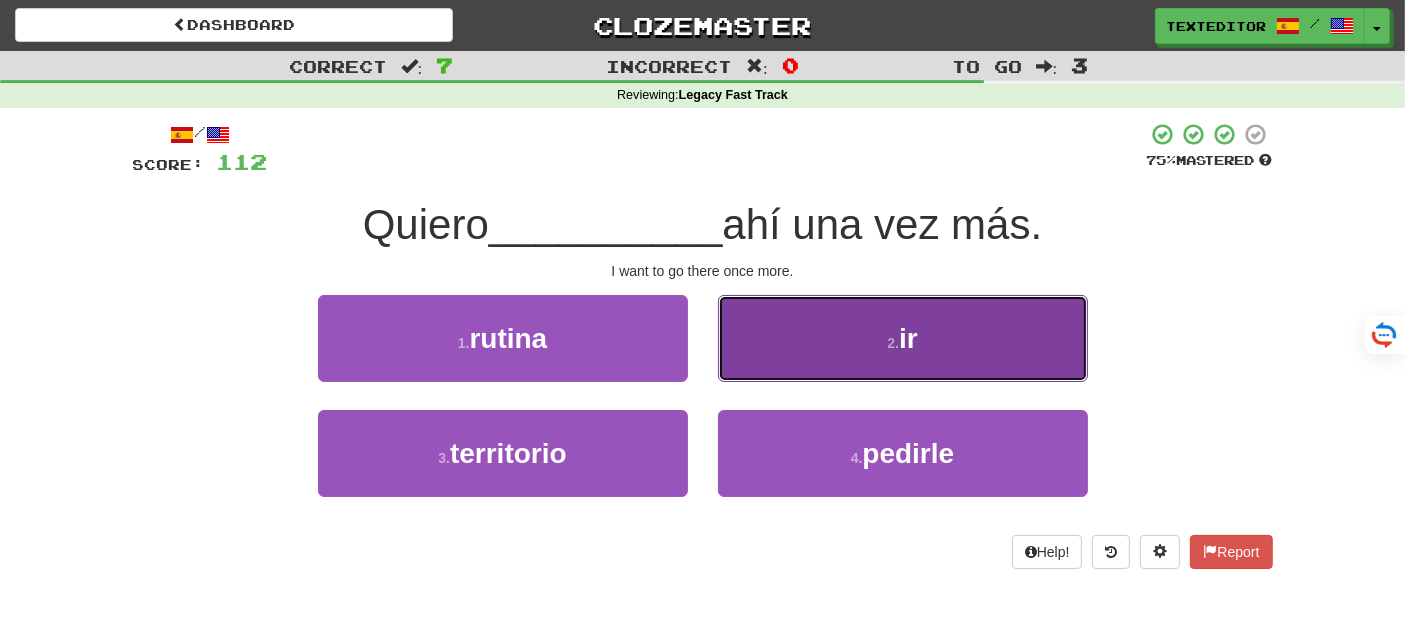 click on "2 .  ir" at bounding box center (903, 338) 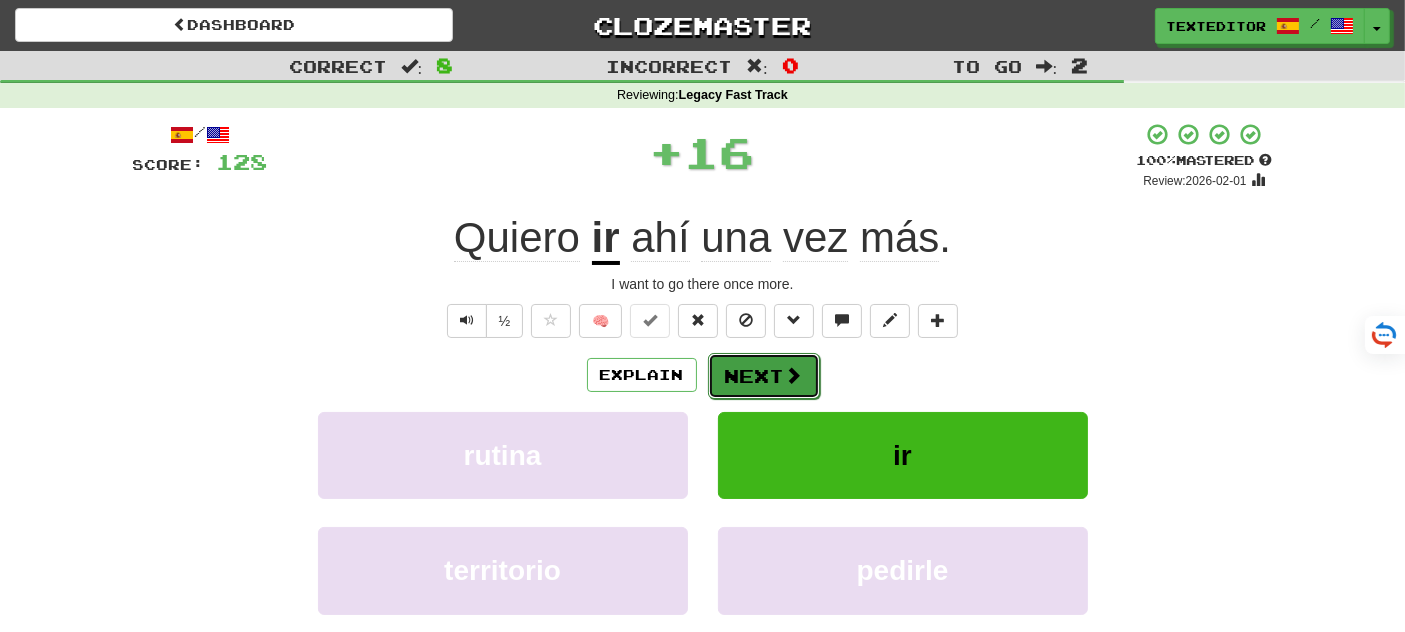 click on "Next" at bounding box center [764, 376] 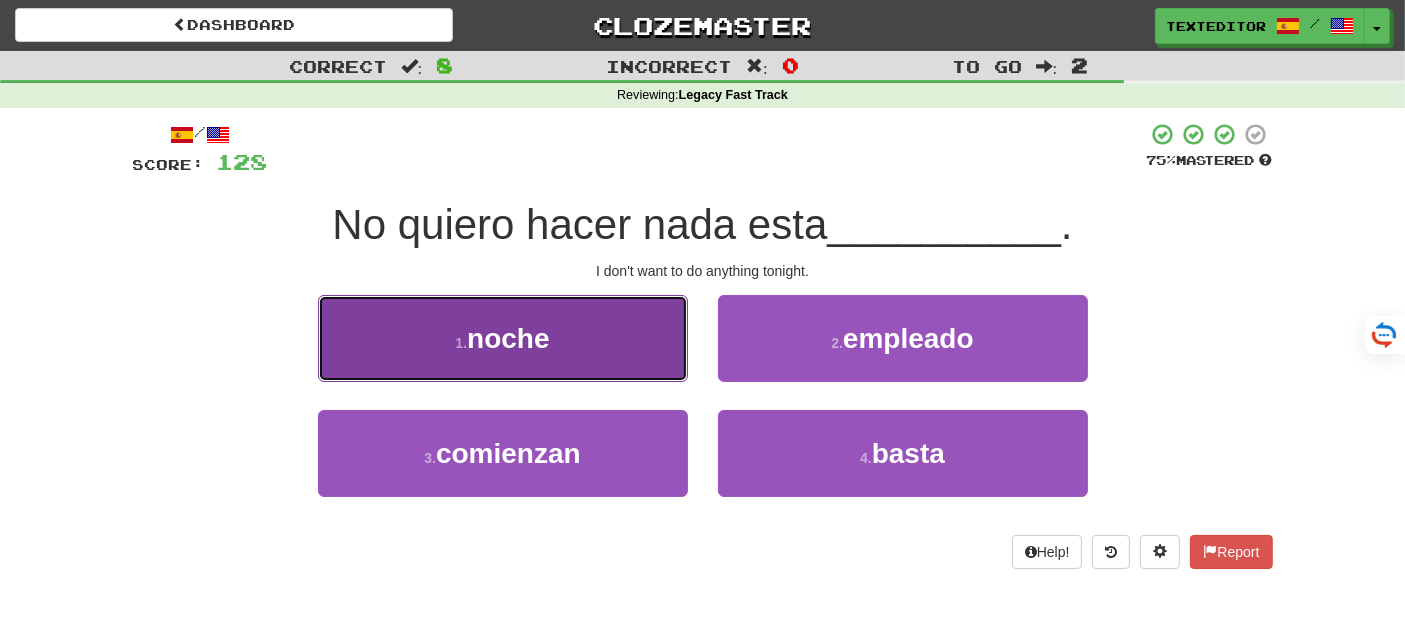 click on "1 .  noche" at bounding box center [503, 338] 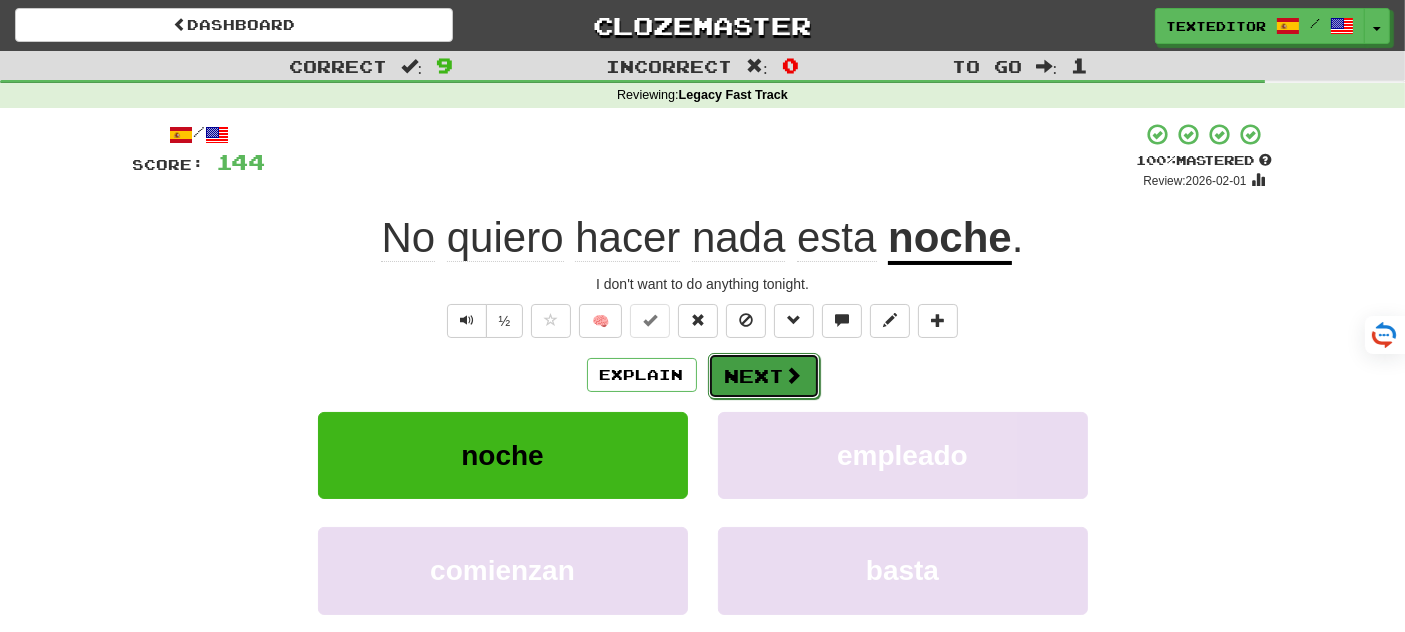 click on "Next" at bounding box center [764, 376] 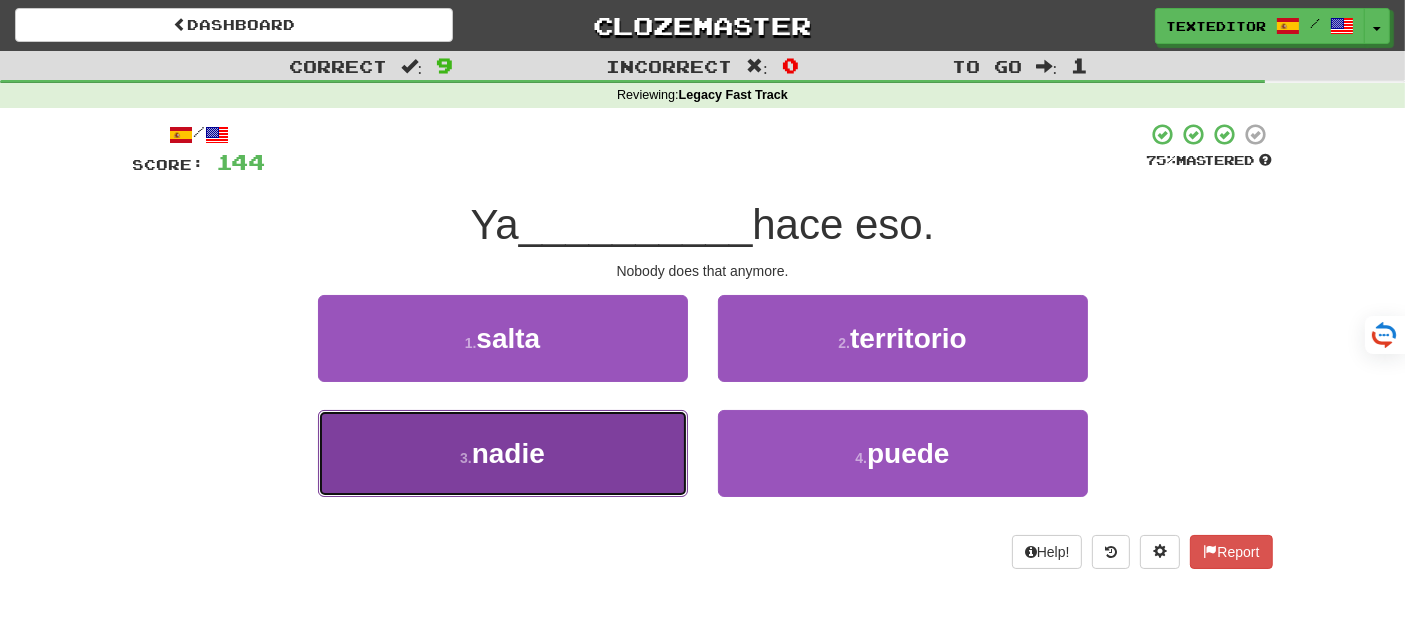 click on "3 .  nadie" at bounding box center [503, 453] 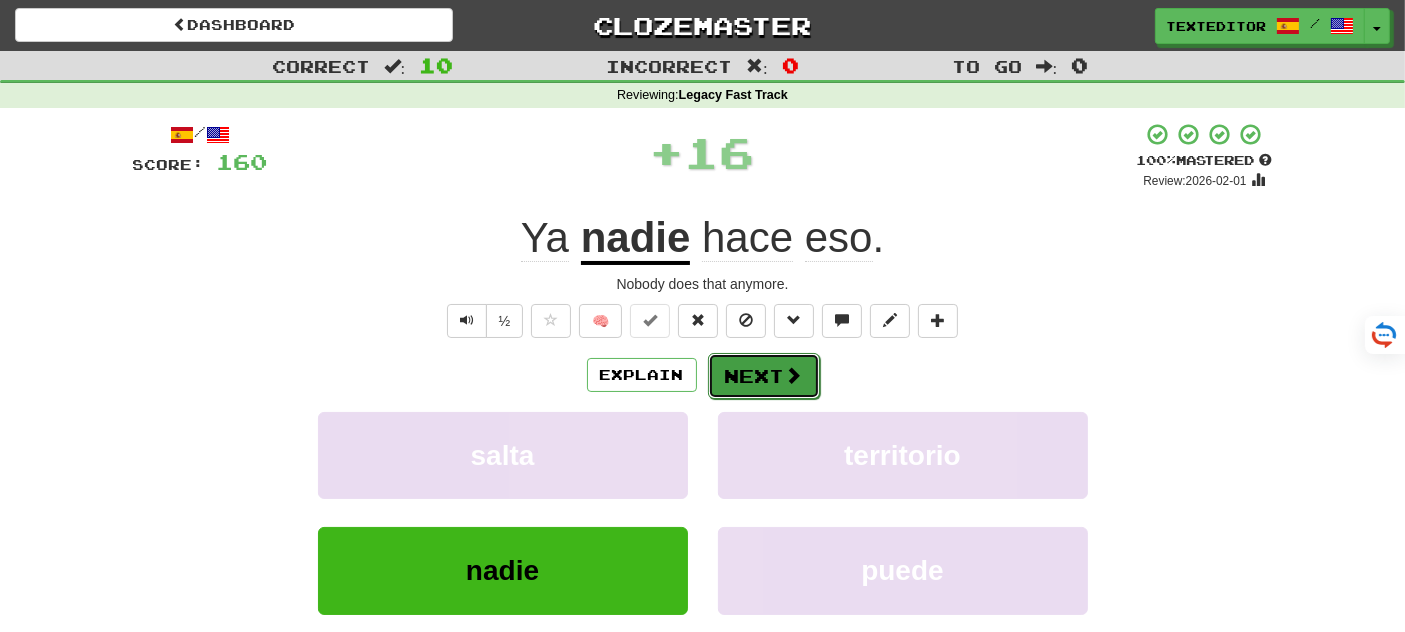 click on "Next" at bounding box center [764, 376] 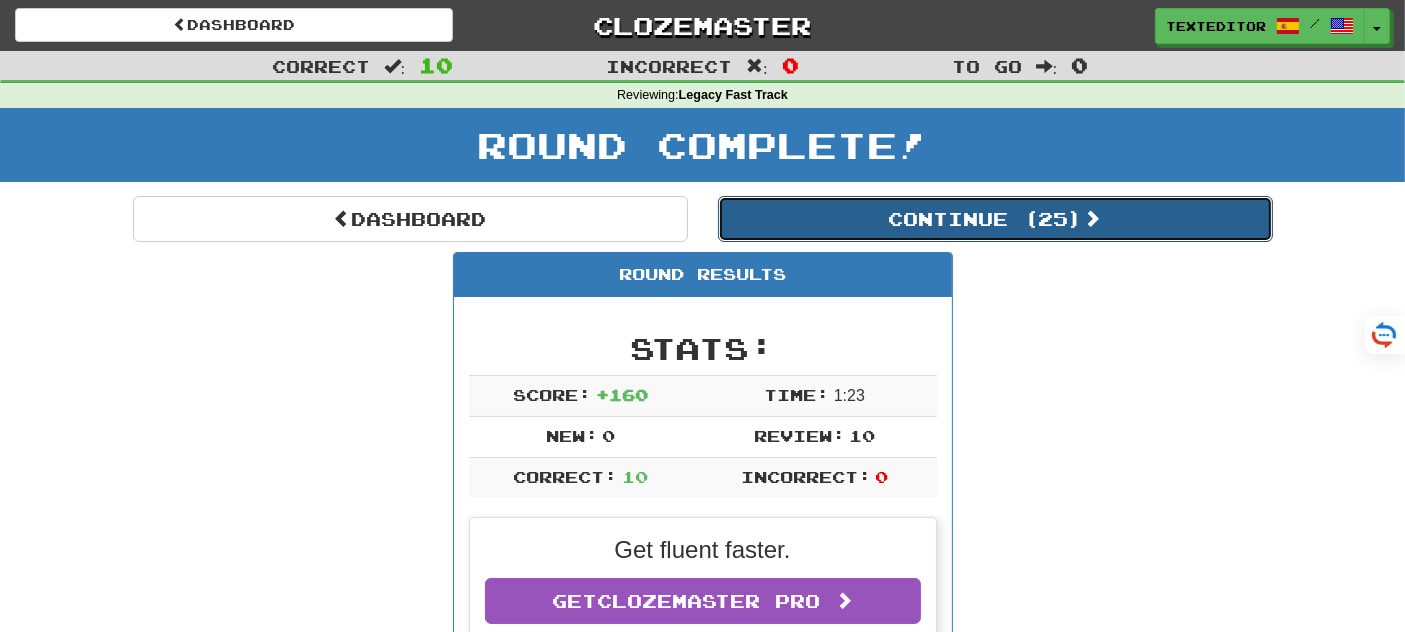 click on "Continue ( 25 )" at bounding box center (995, 219) 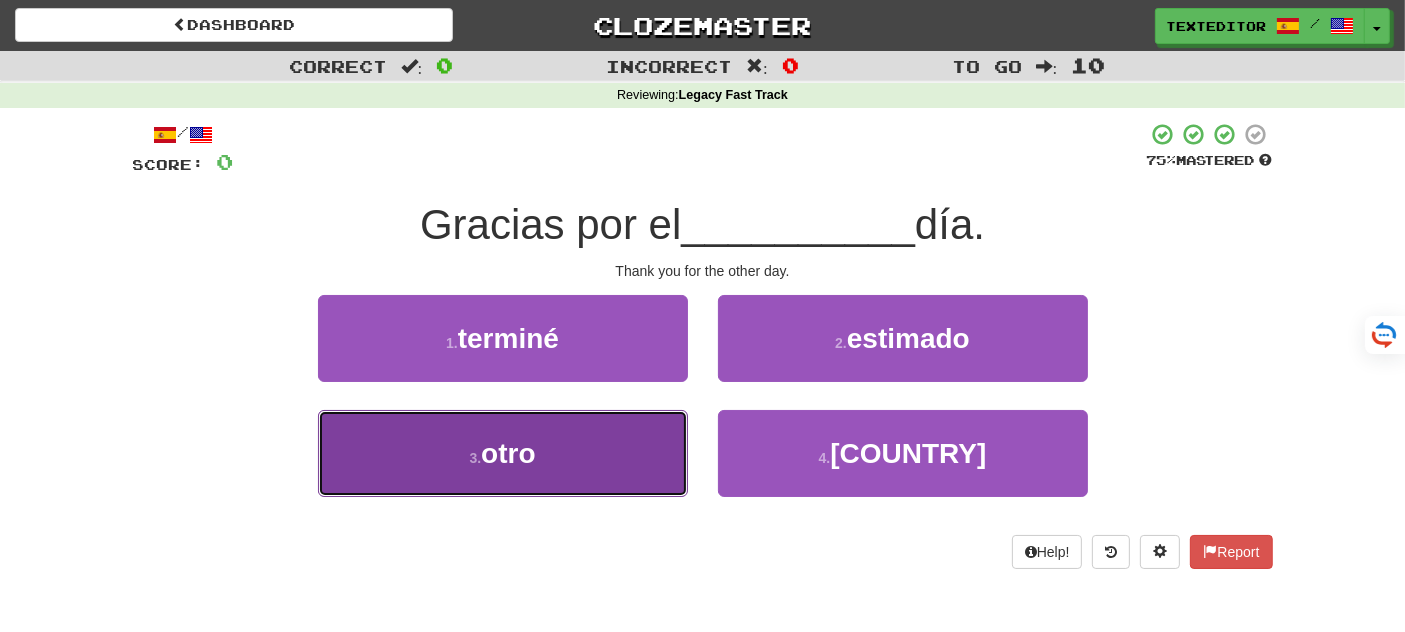 click on "3 .  otro" at bounding box center (503, 453) 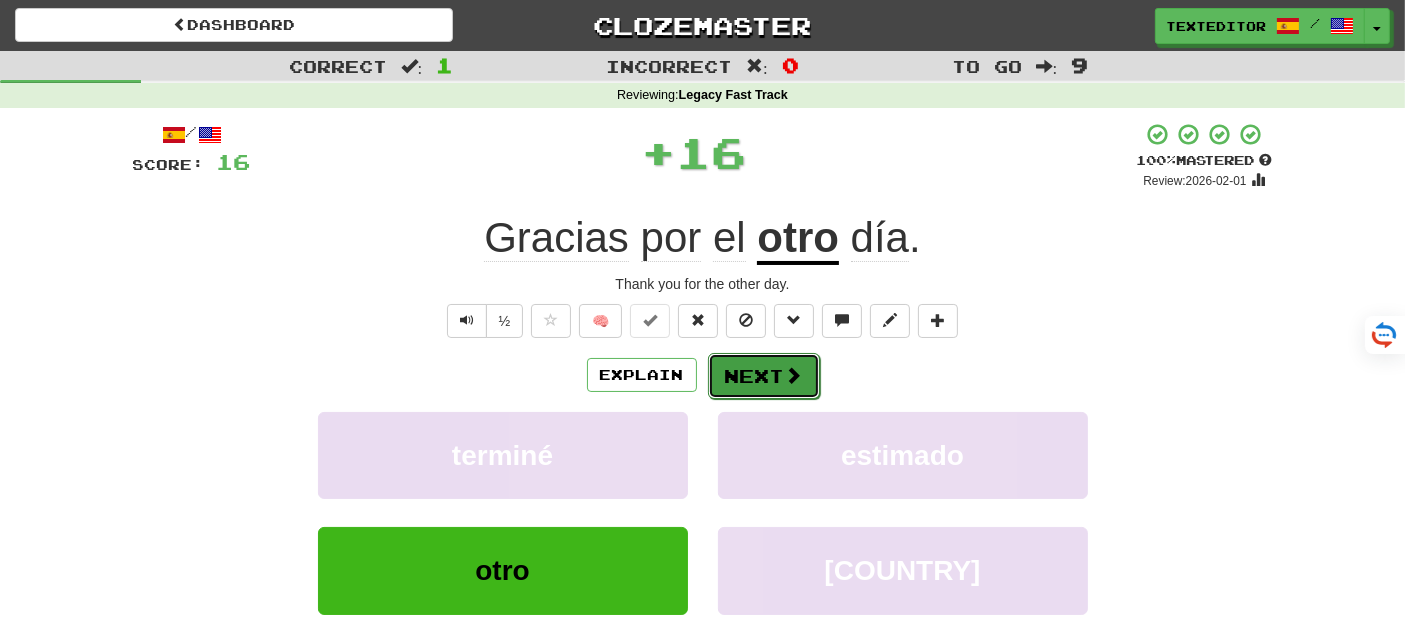click on "Next" at bounding box center [764, 376] 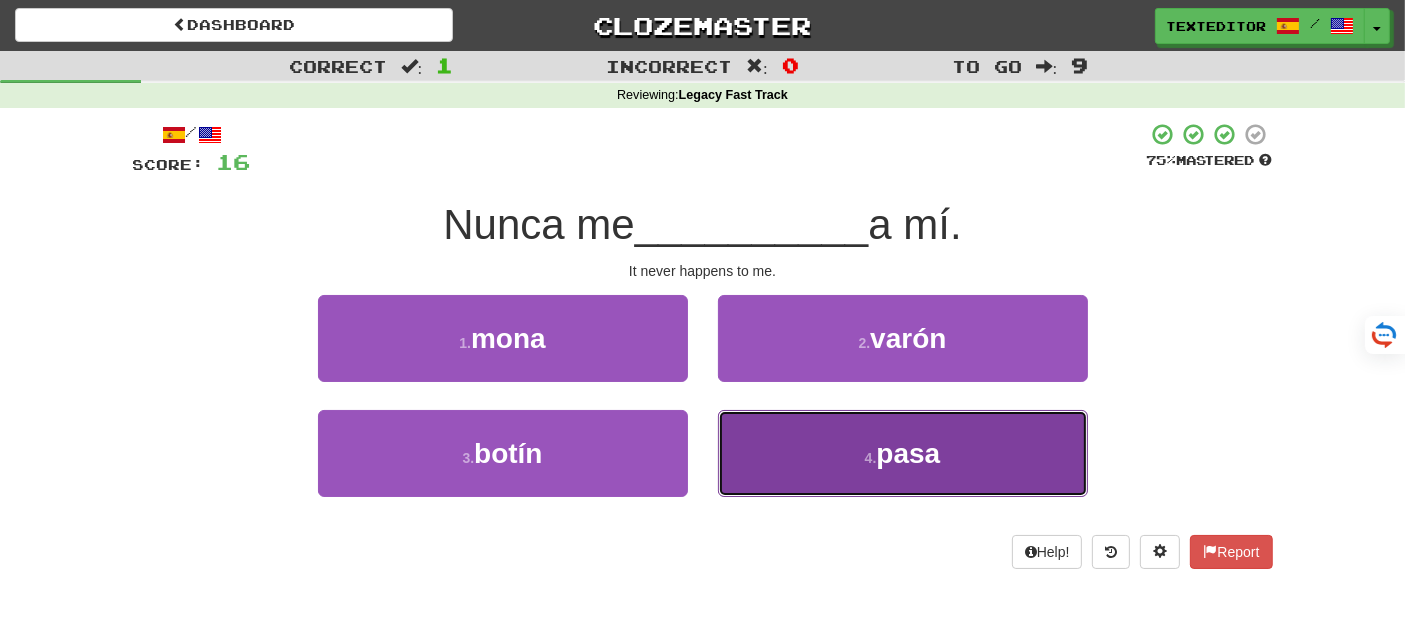 click on "4 .  pasa" at bounding box center (903, 453) 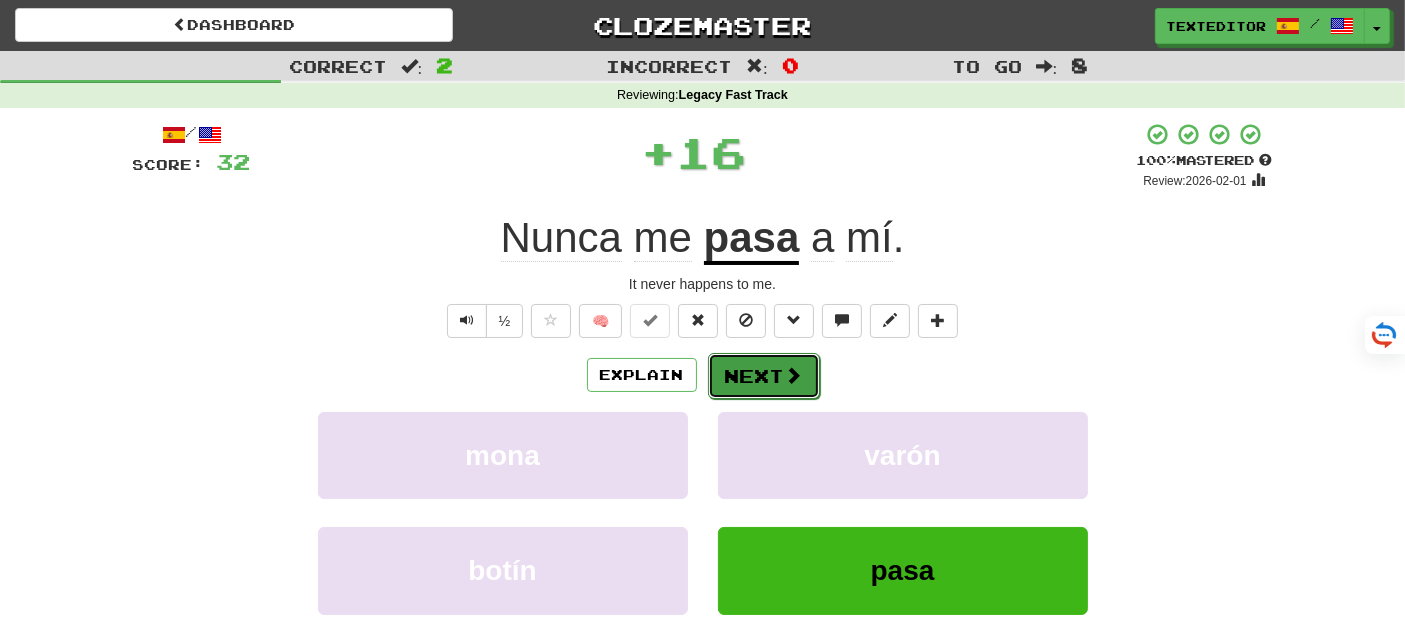click on "Next" at bounding box center (764, 376) 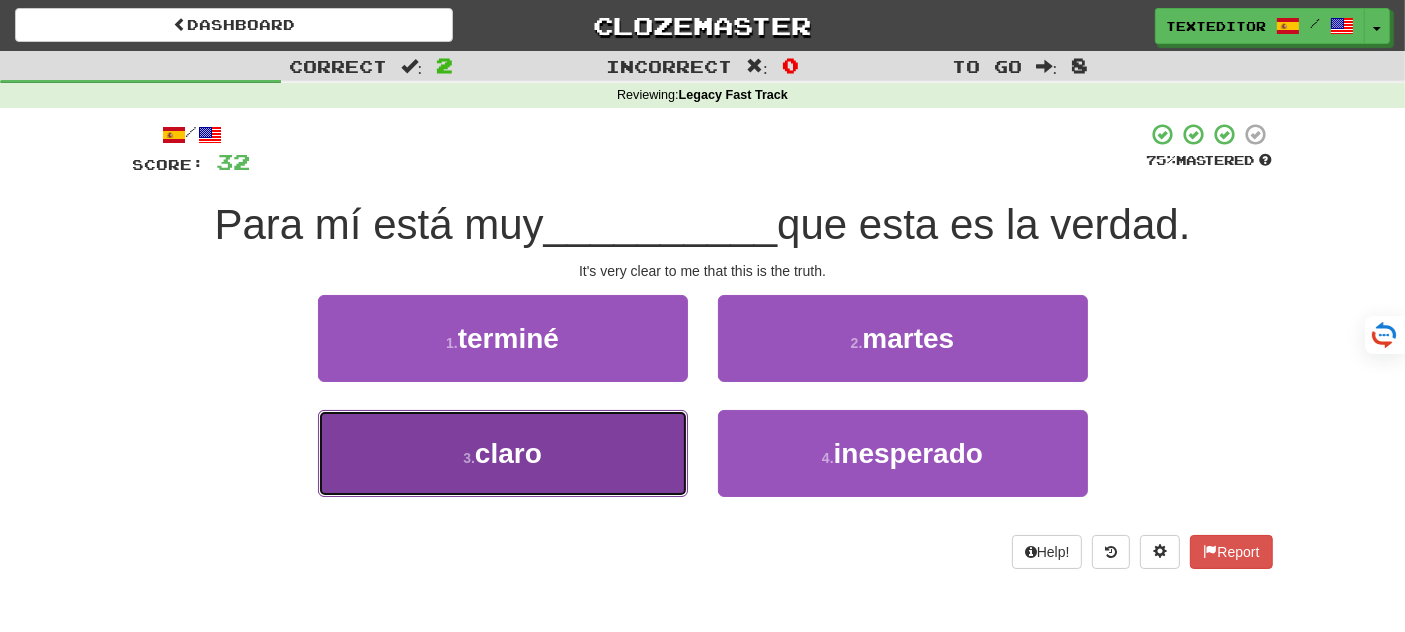 click on "3 .  claro" at bounding box center (503, 453) 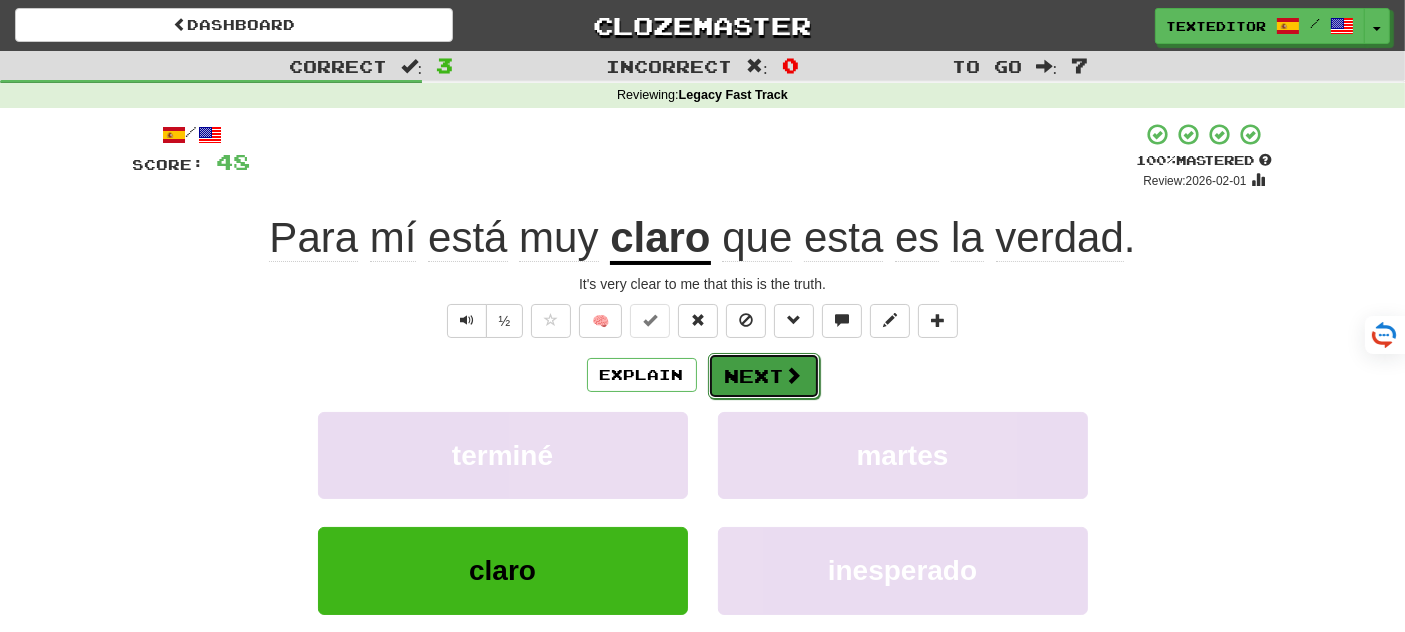 click on "Next" at bounding box center (764, 376) 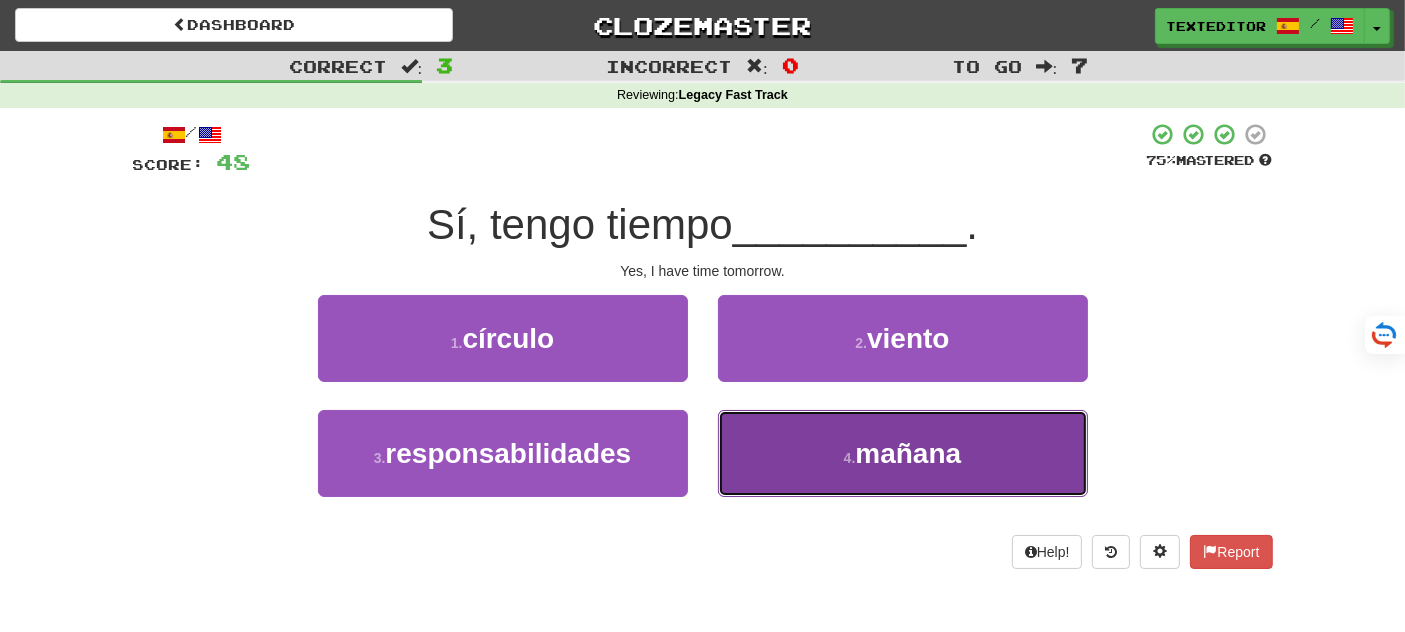 click on "4 .  mañana" at bounding box center [903, 453] 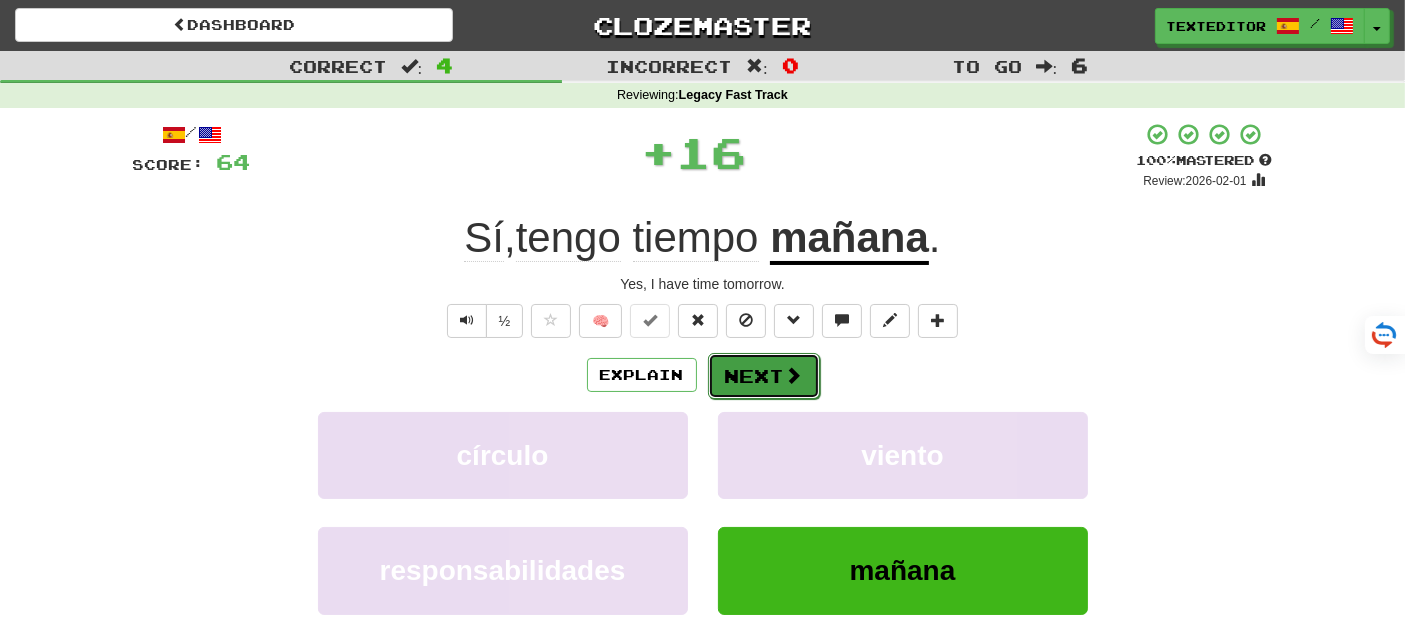 click on "Next" at bounding box center (764, 376) 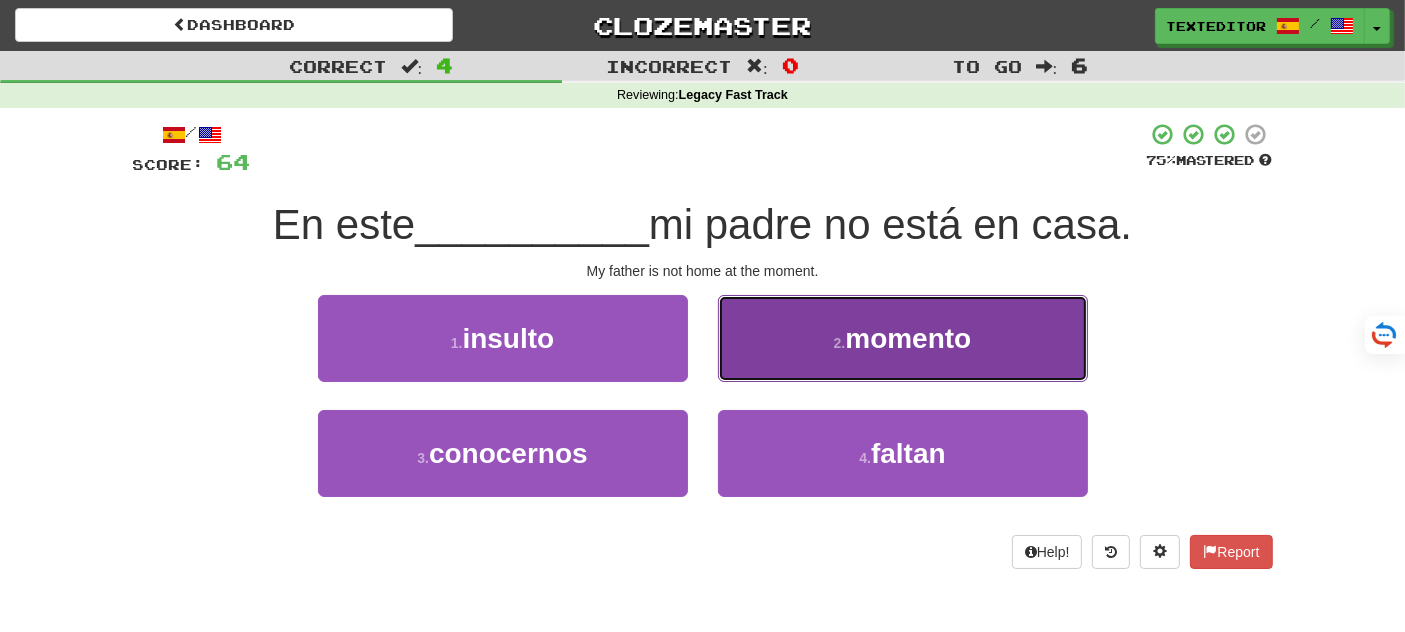 click on "2 .  momento" at bounding box center [903, 338] 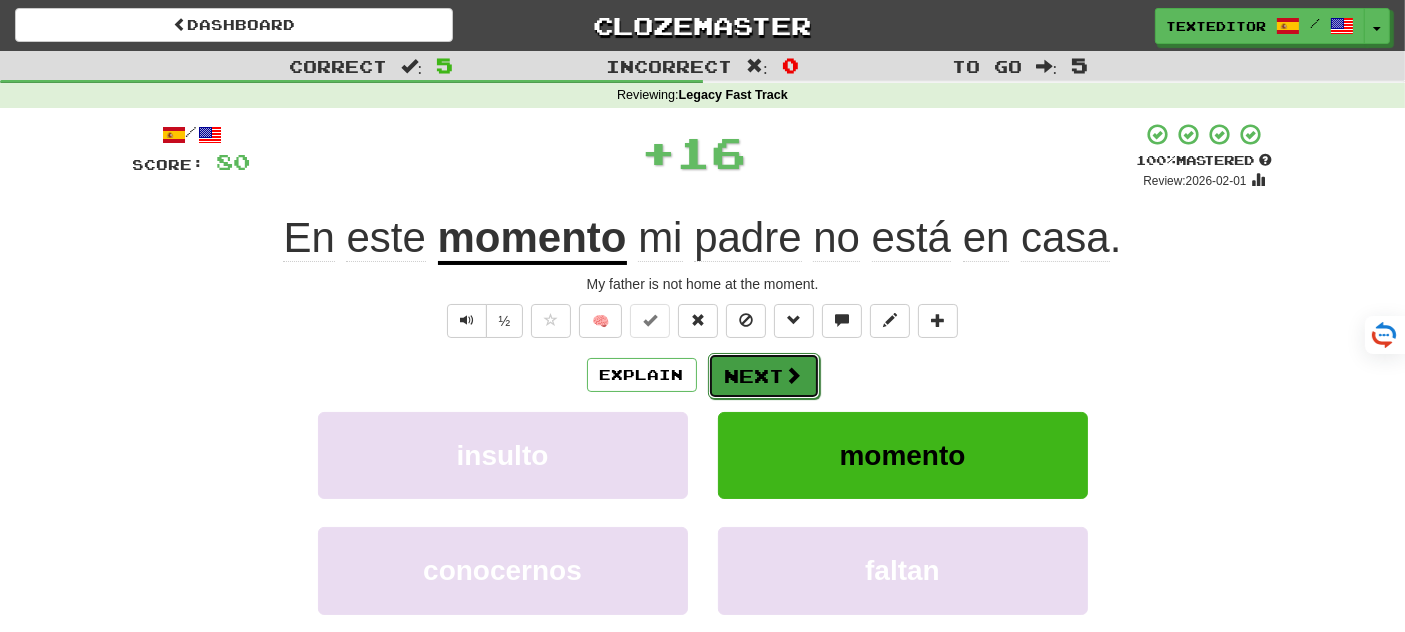 click on "Next" at bounding box center (764, 376) 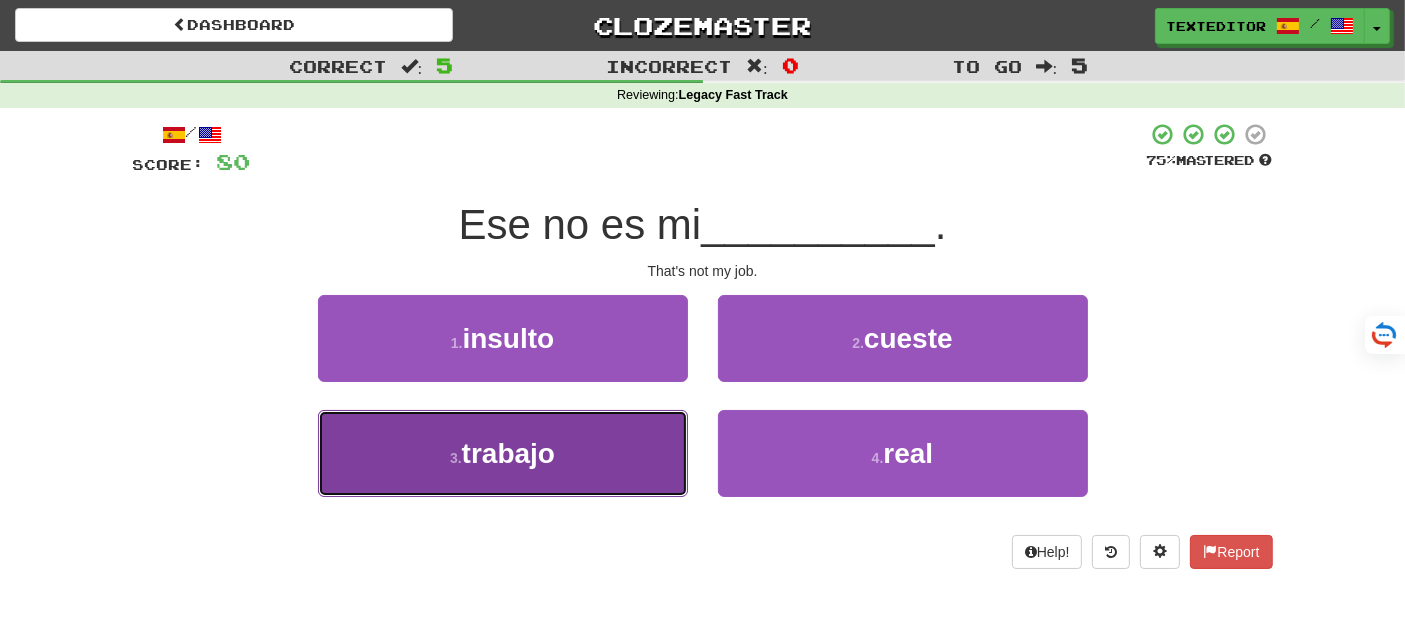click on "3 .  trabajo" at bounding box center (503, 453) 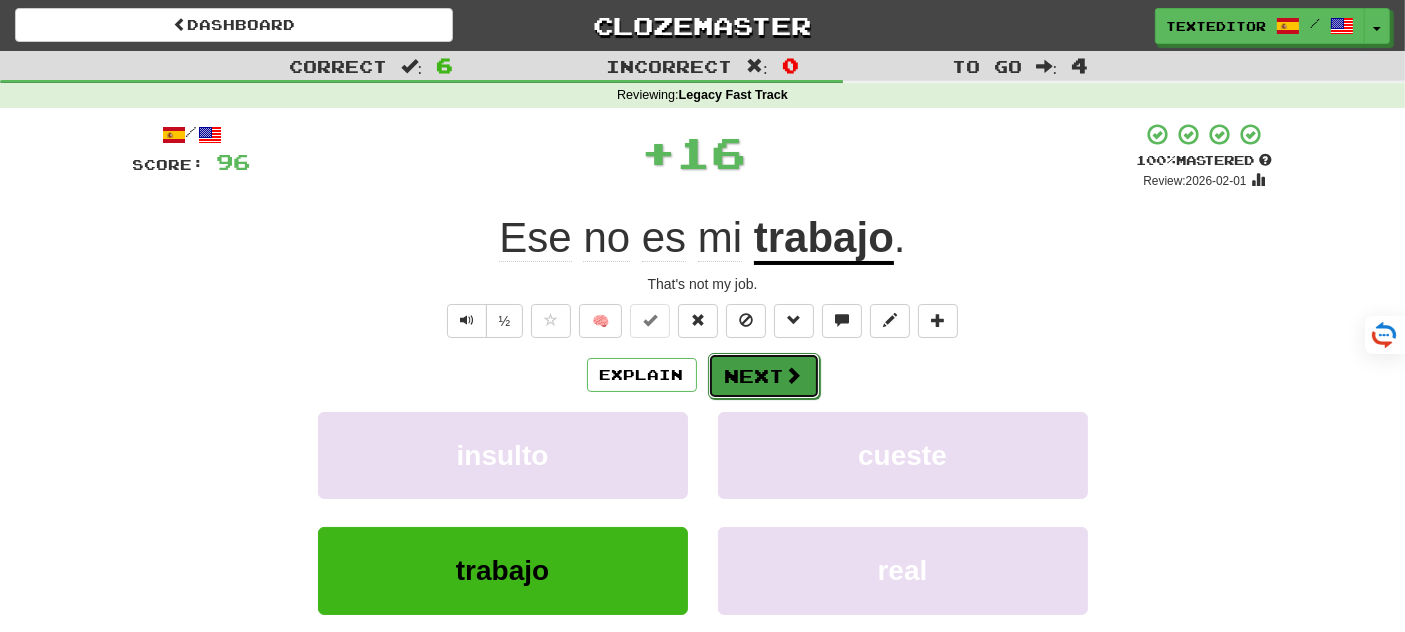 click on "Next" at bounding box center [764, 376] 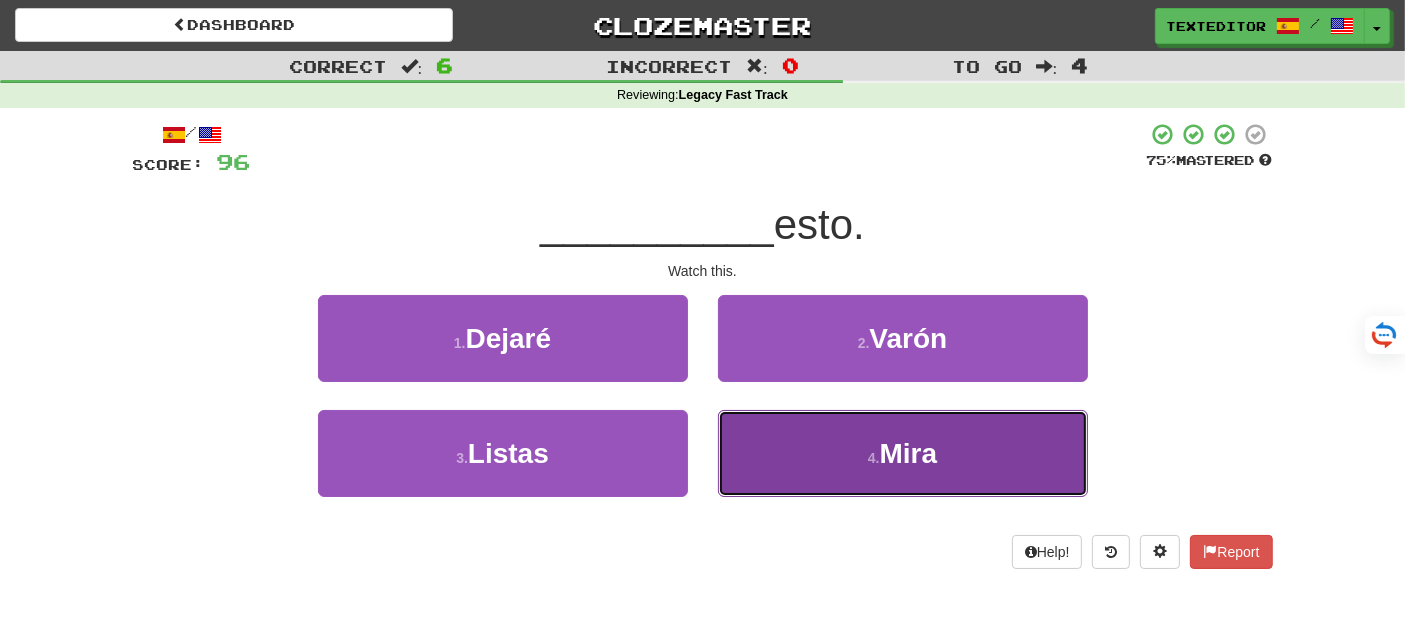 click on "4 .  Mira" at bounding box center [903, 453] 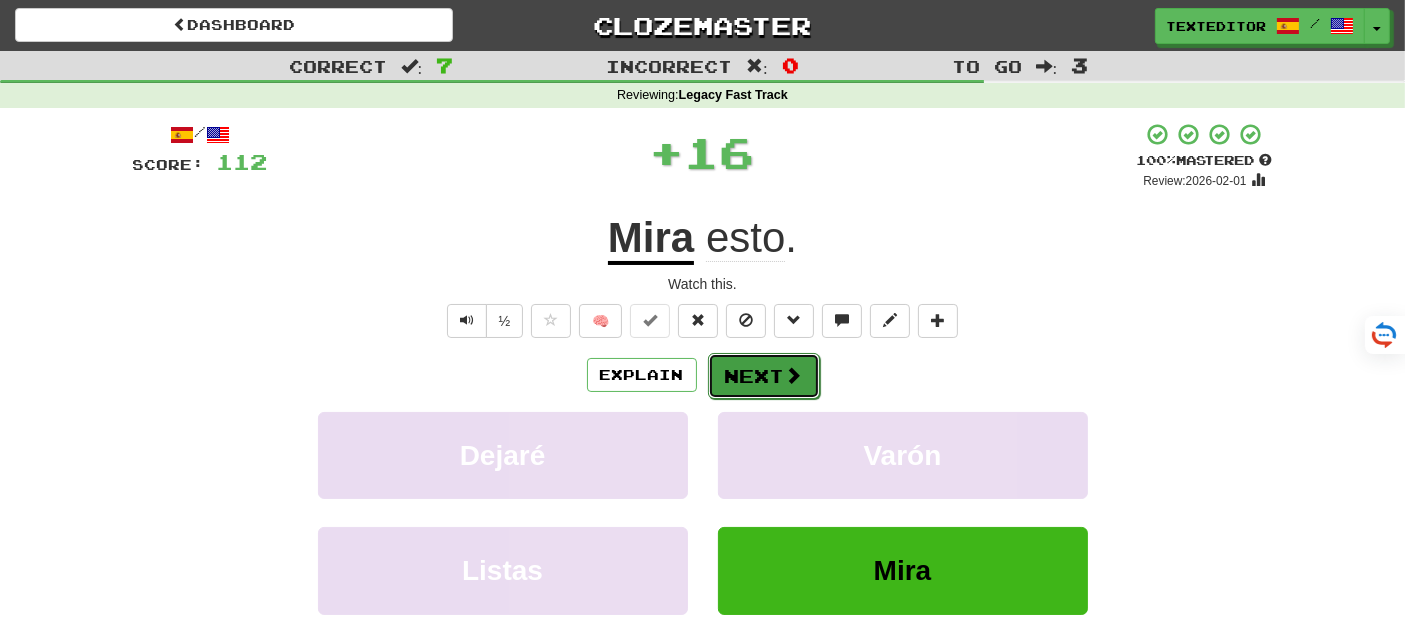 click on "Next" at bounding box center [764, 376] 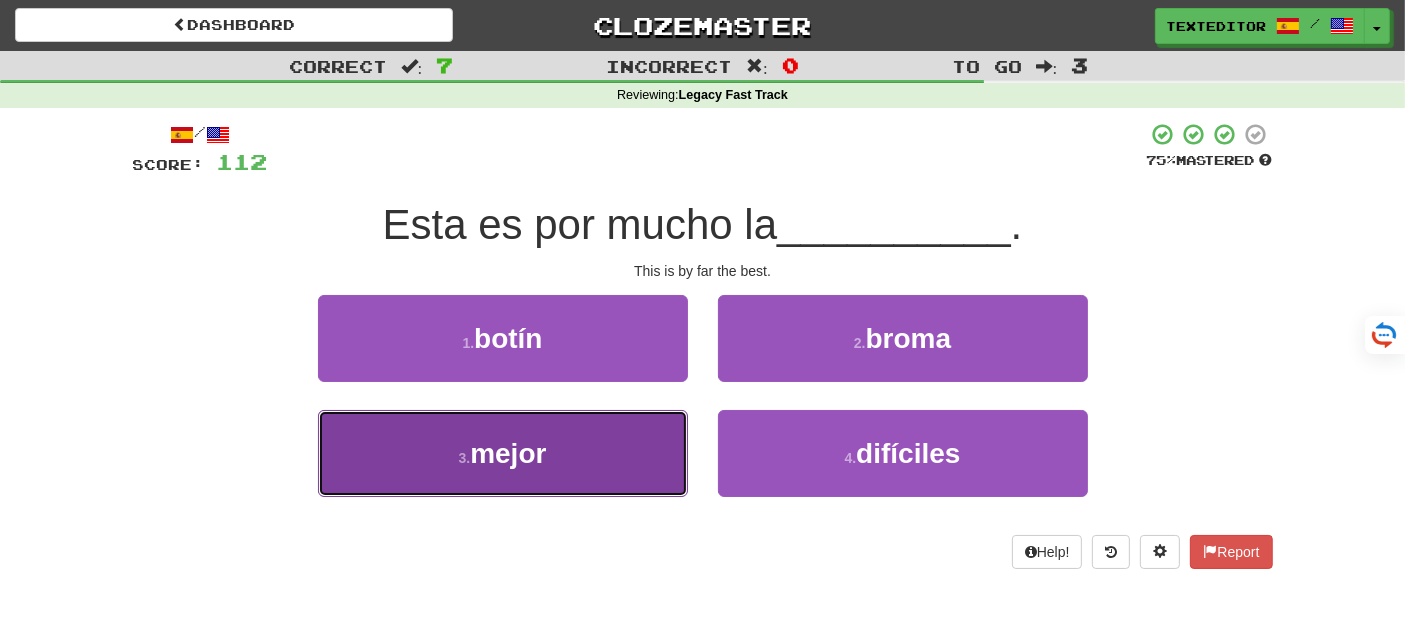 click on "3 .  mejor" at bounding box center (503, 453) 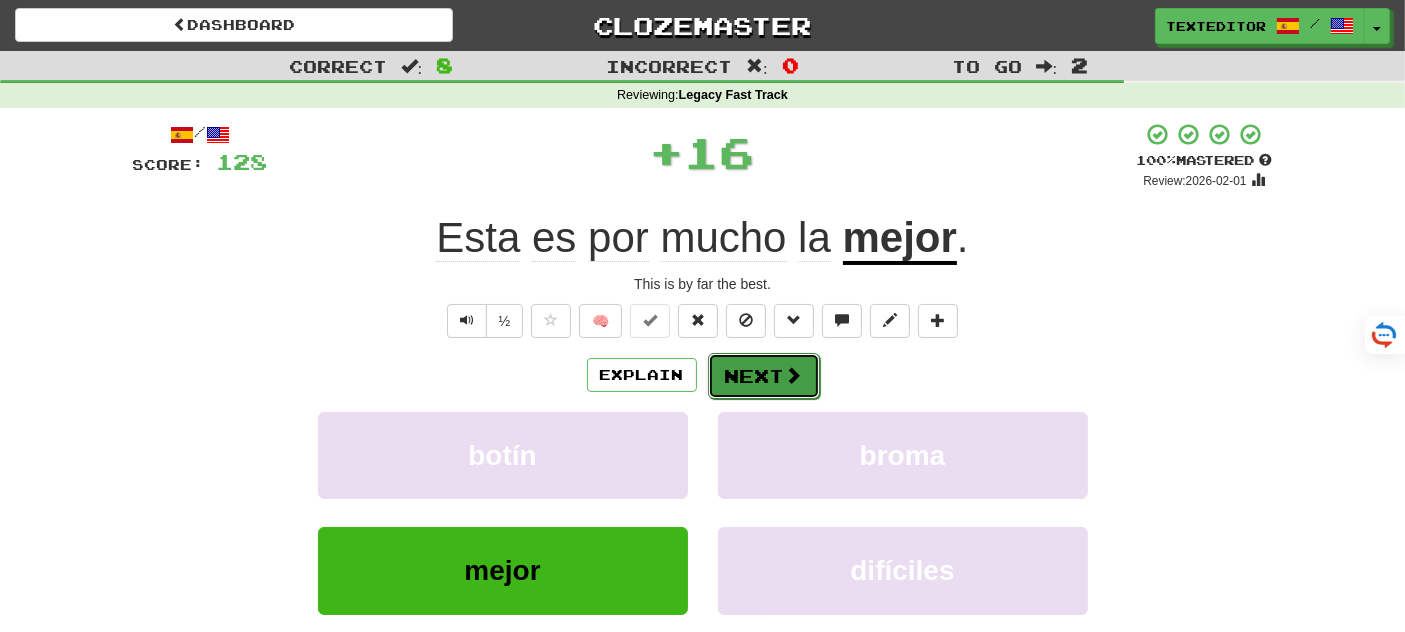 click on "Next" at bounding box center (764, 376) 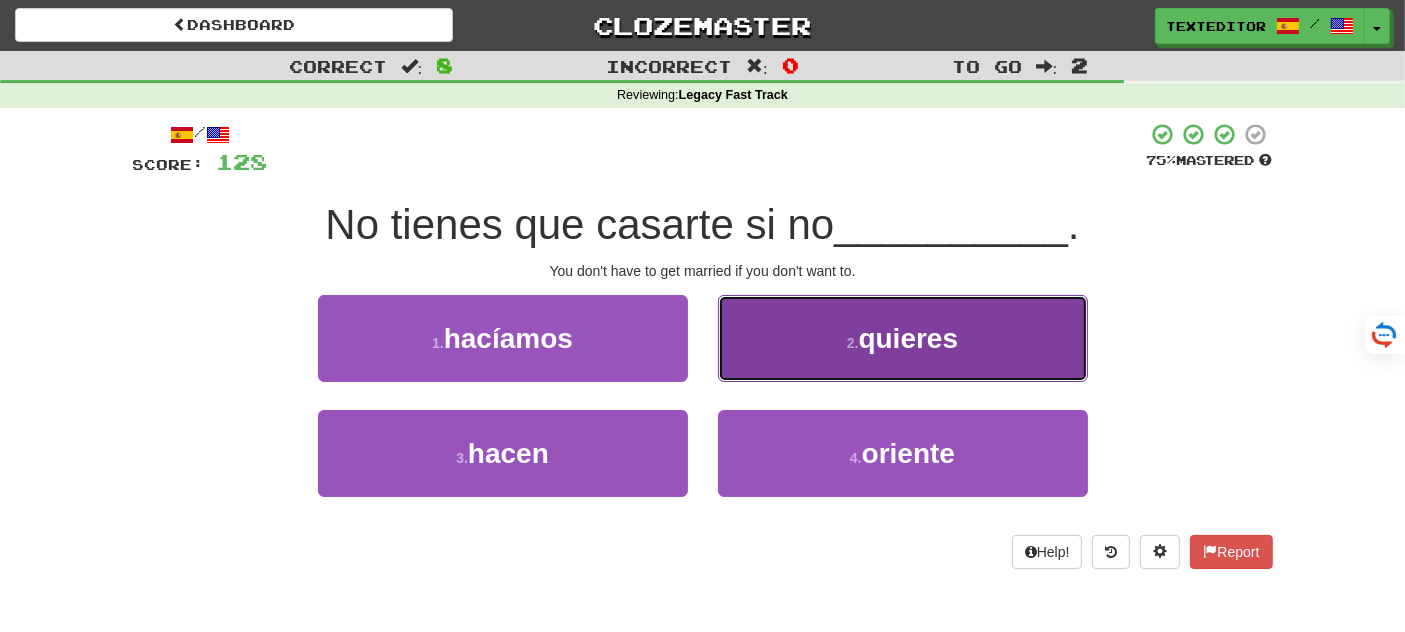 click on "2 .  quieres" at bounding box center (903, 338) 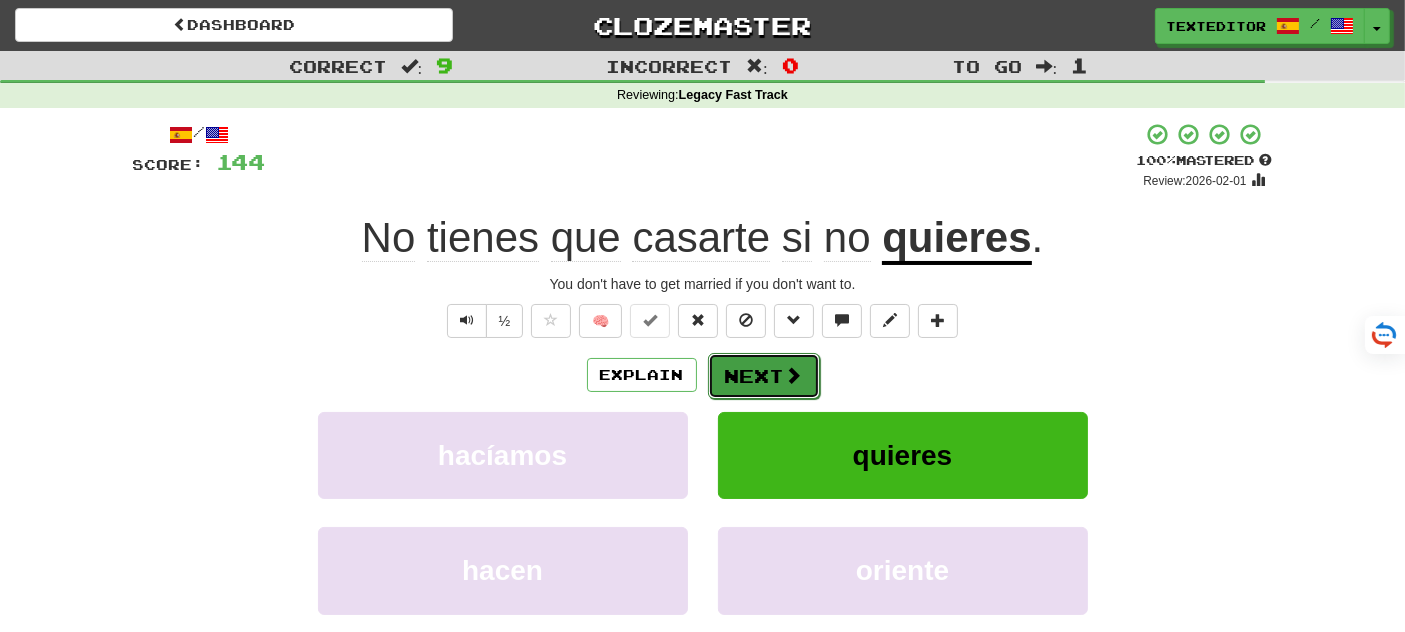 click on "Next" at bounding box center [764, 376] 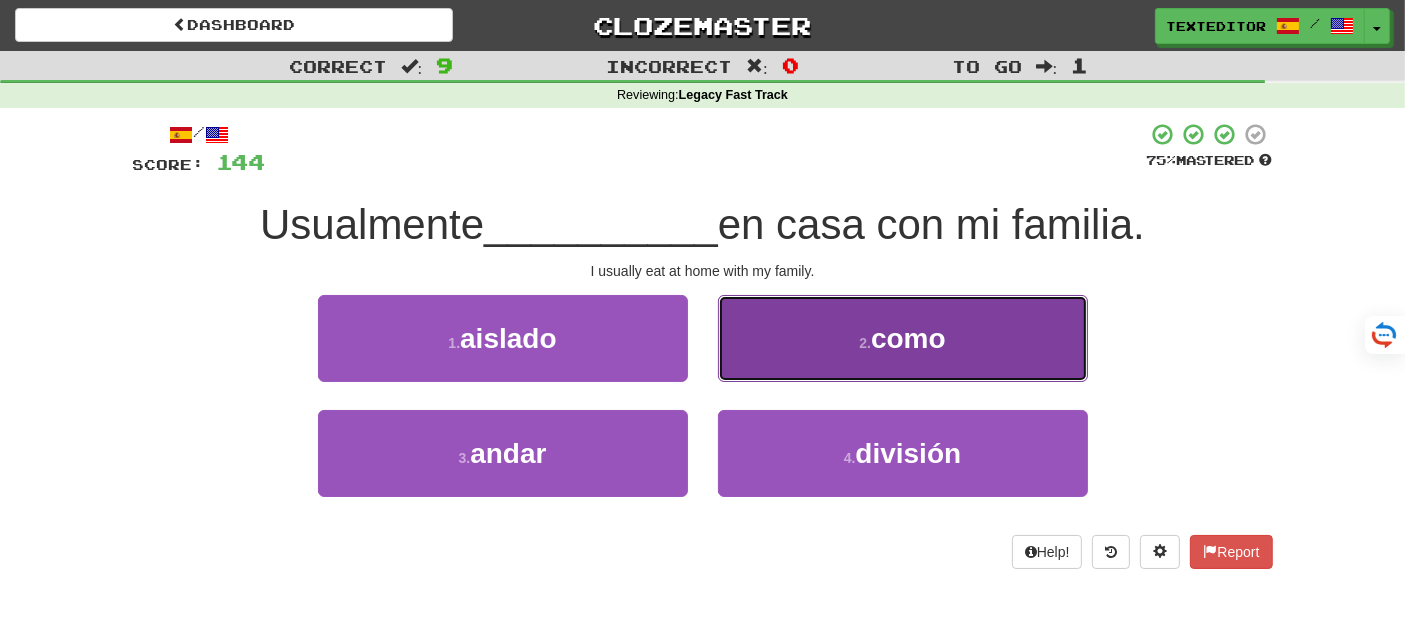 click on "2 .  como" at bounding box center [903, 338] 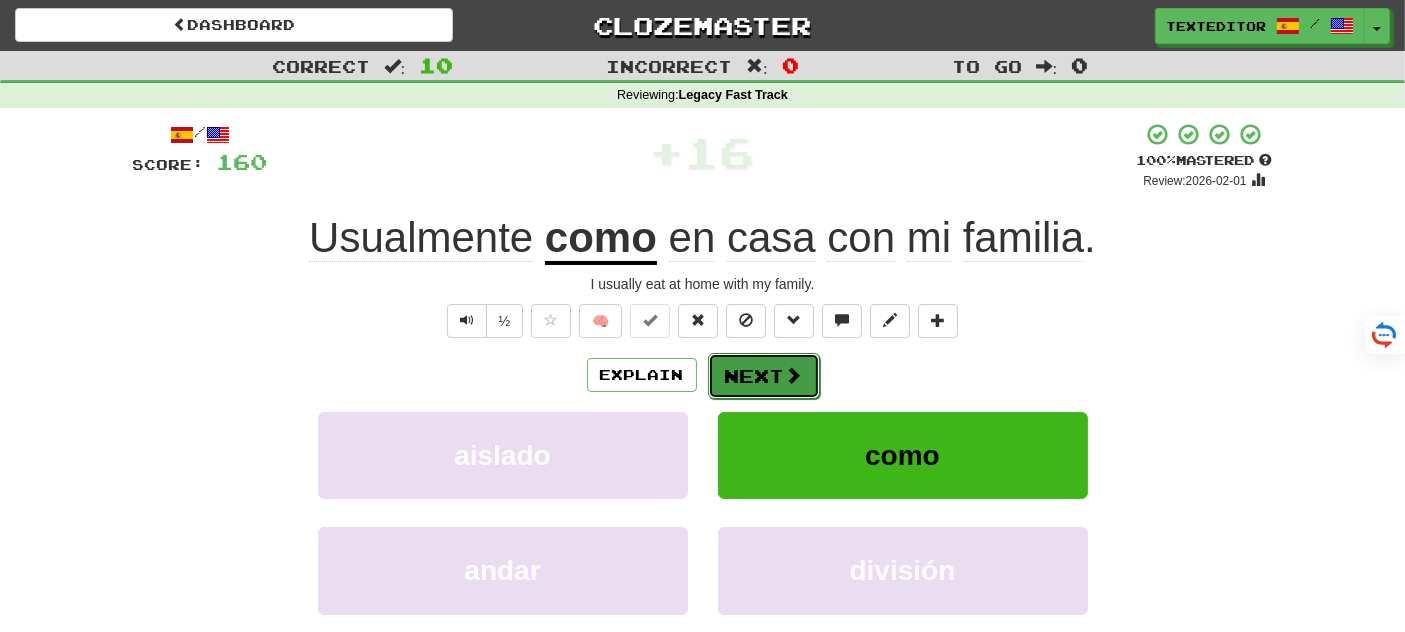 click on "Next" at bounding box center (764, 376) 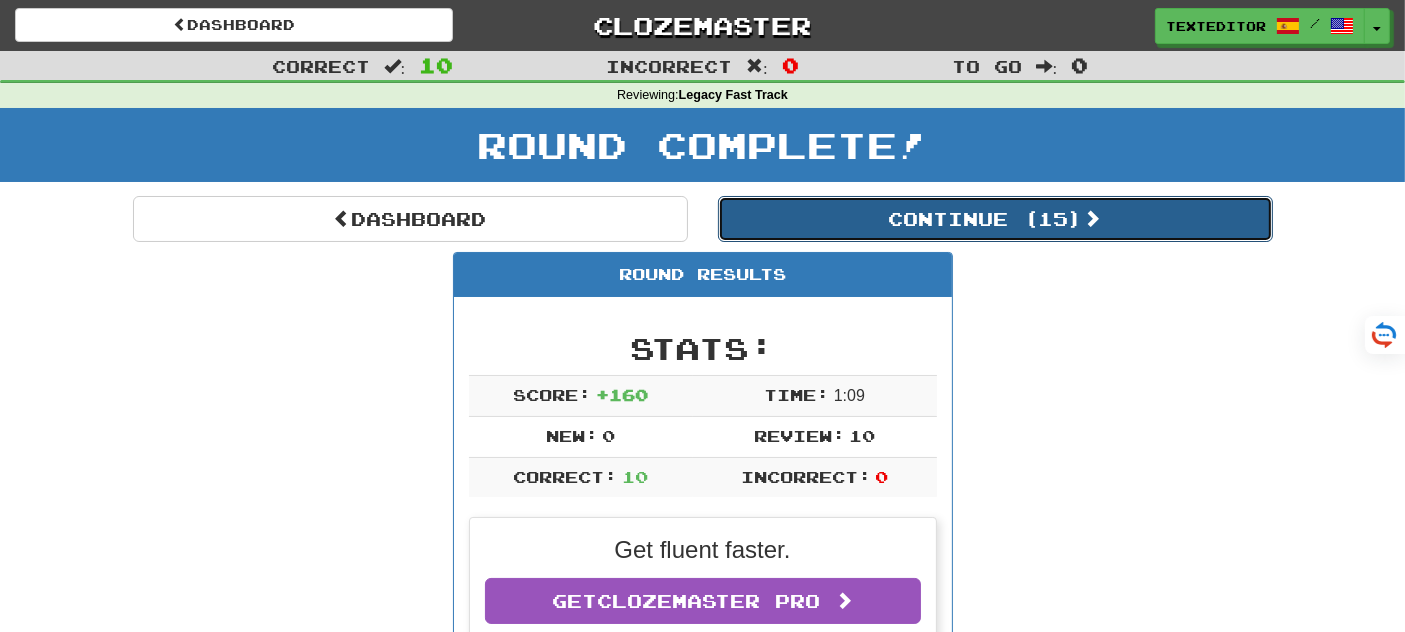 click on "Continue ( 15 )" at bounding box center (995, 219) 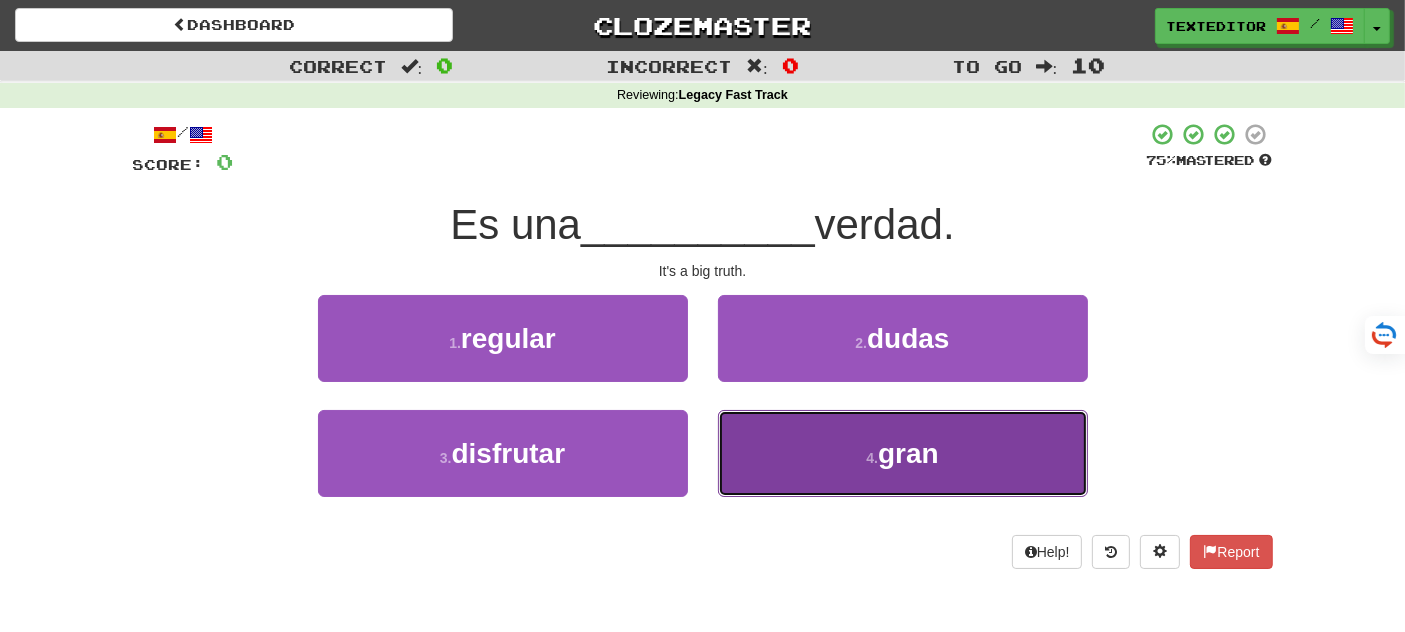click on "4 .  gran" at bounding box center [903, 453] 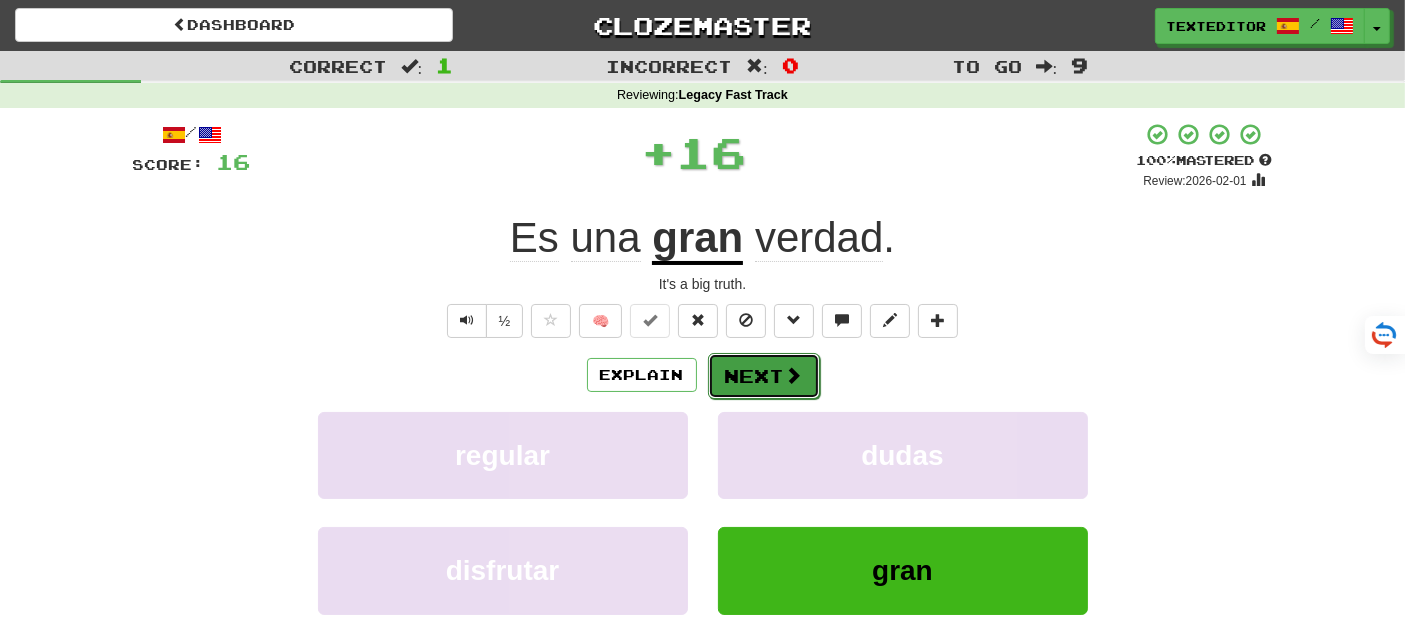 click on "Next" at bounding box center (764, 376) 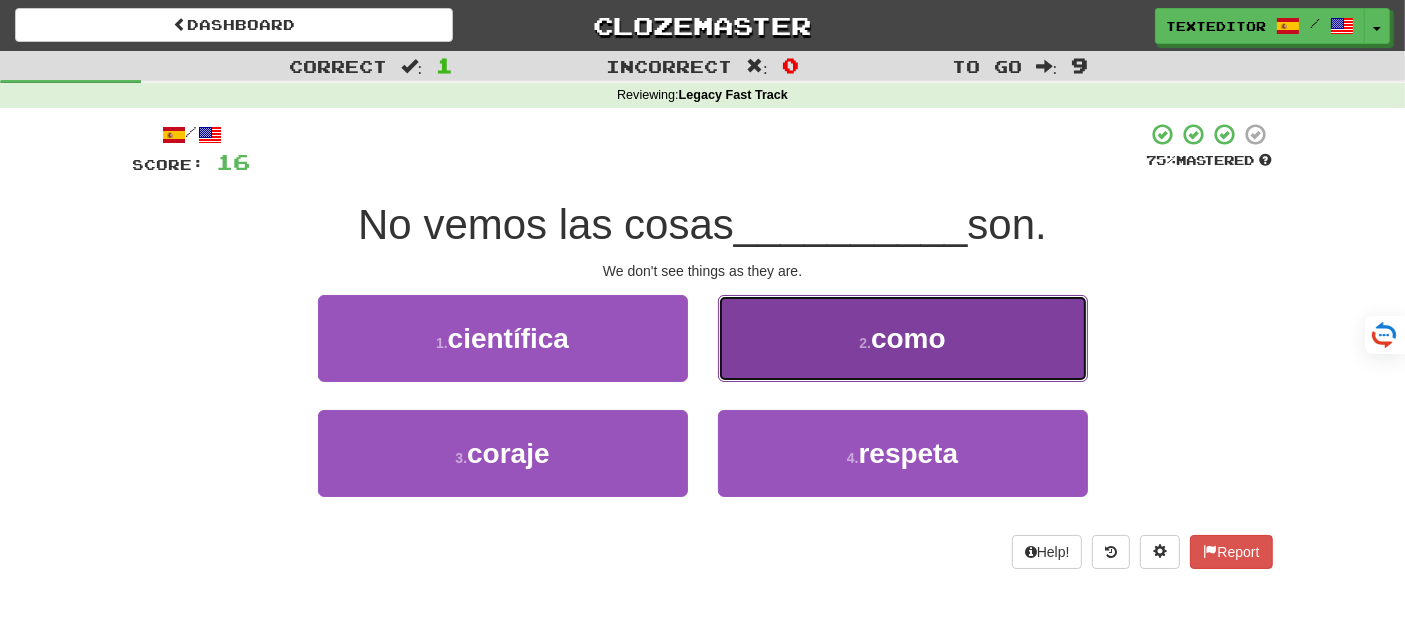 click on "2 .  como" at bounding box center [903, 338] 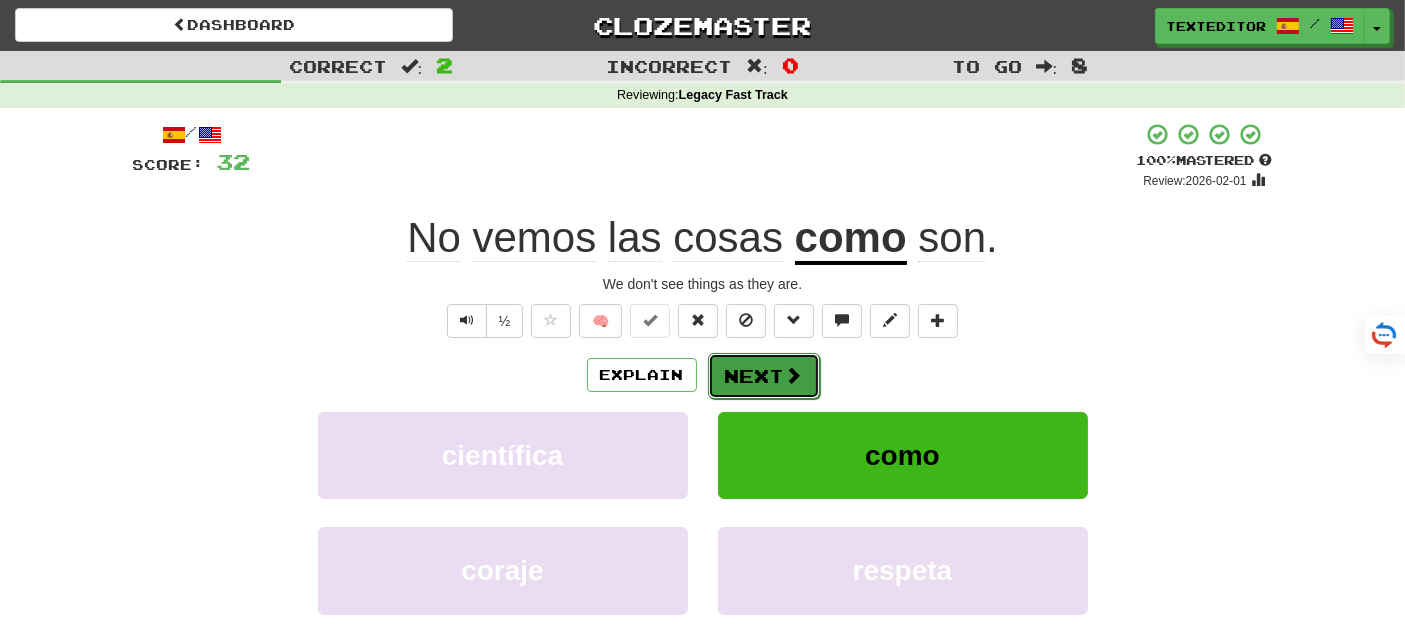 click on "Next" at bounding box center [764, 376] 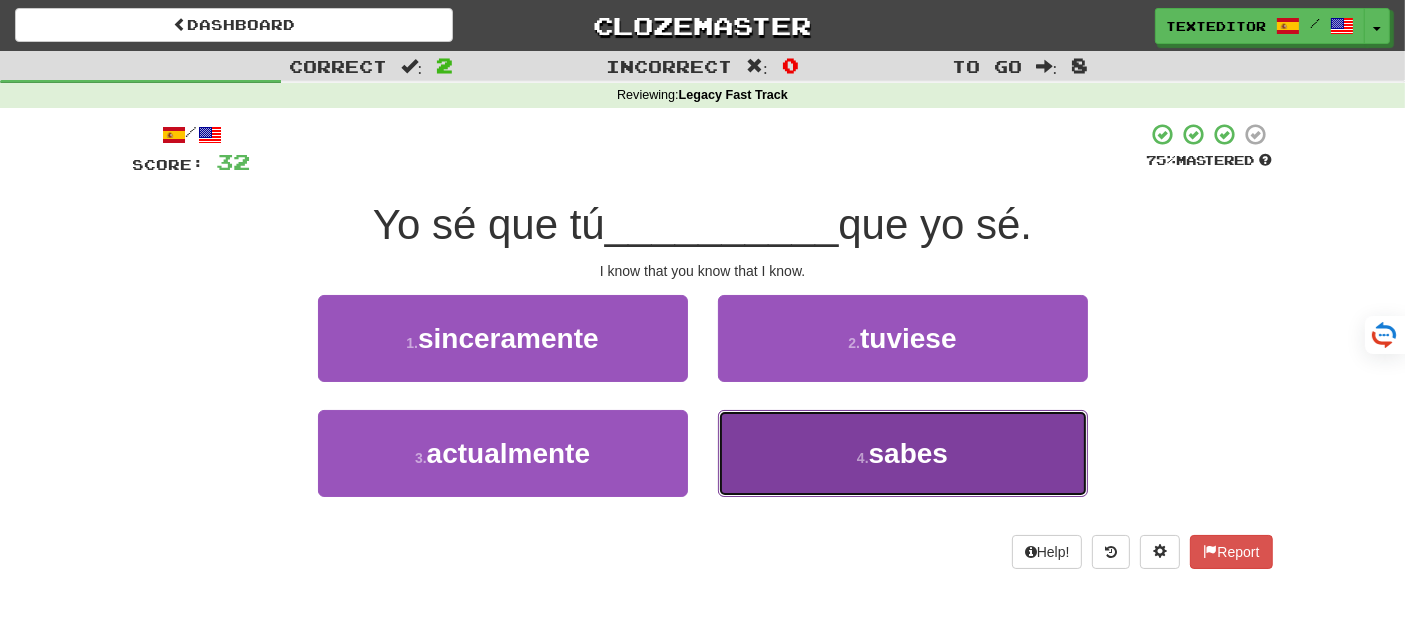click on "4 .  sabes" at bounding box center (903, 453) 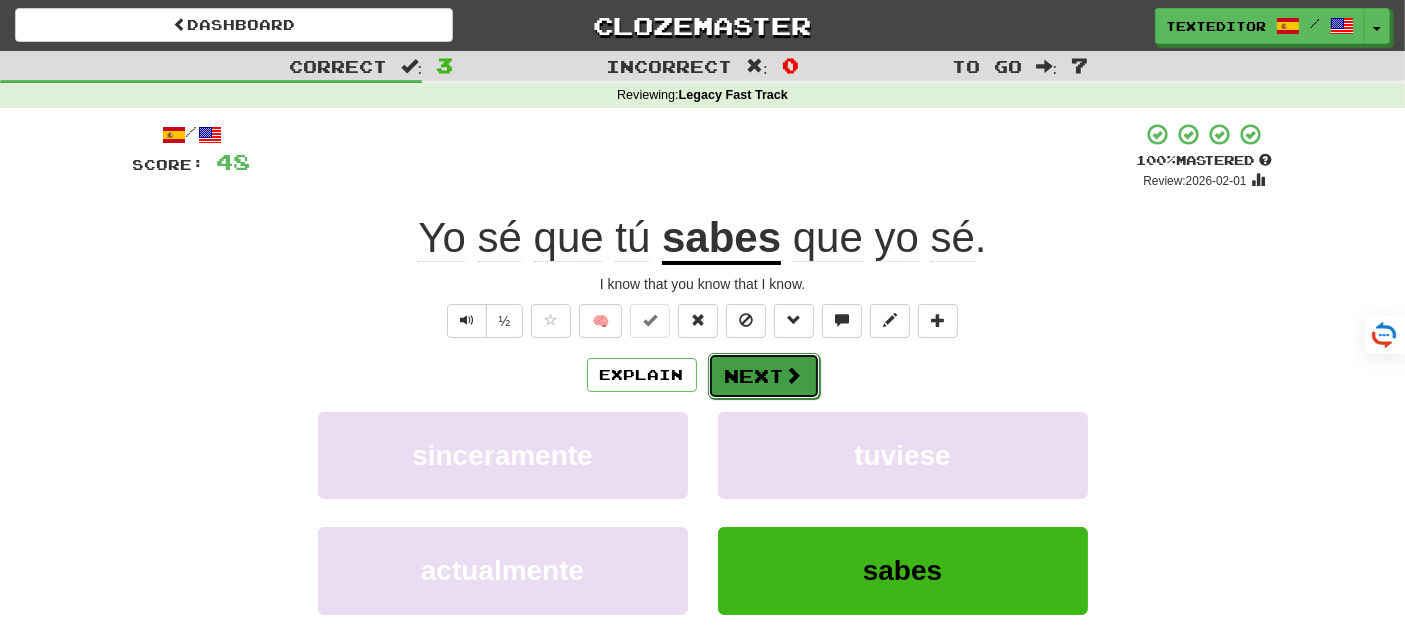click on "Next" at bounding box center (764, 376) 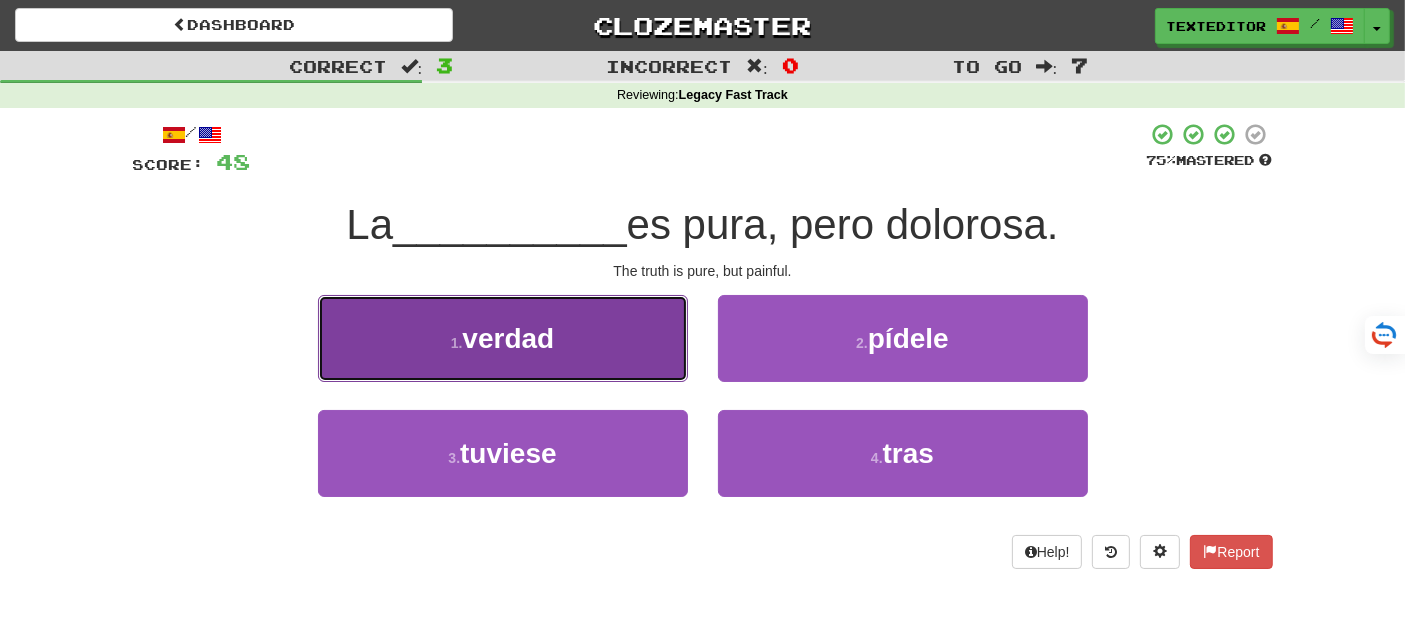 click on "1 .  verdad" at bounding box center (503, 338) 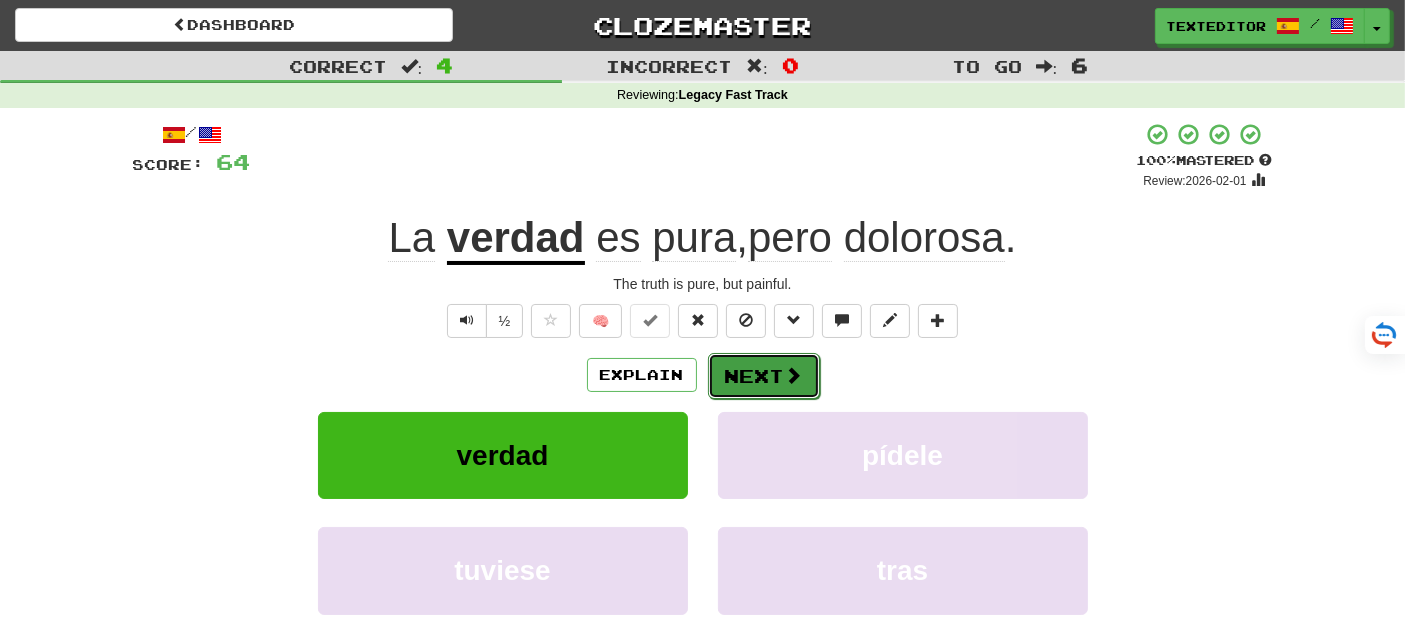 click on "Next" at bounding box center [764, 376] 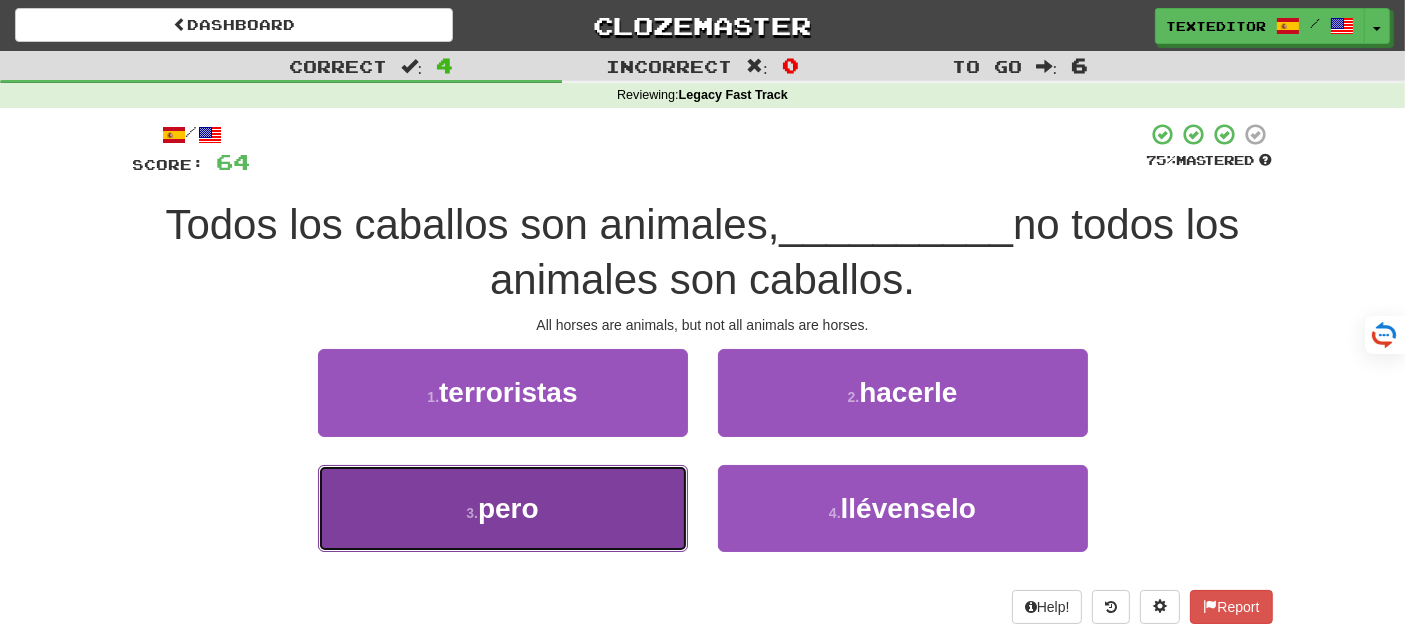 click on "3 .  pero" at bounding box center [503, 508] 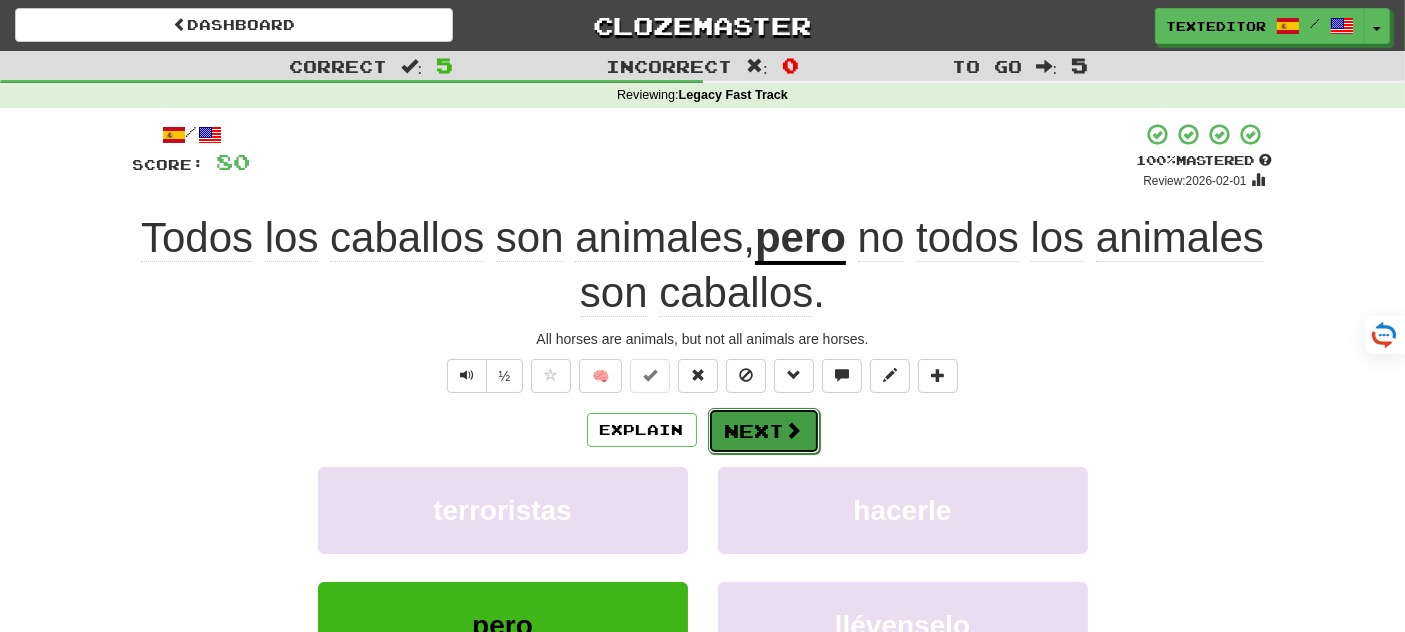 click on "Next" at bounding box center [764, 431] 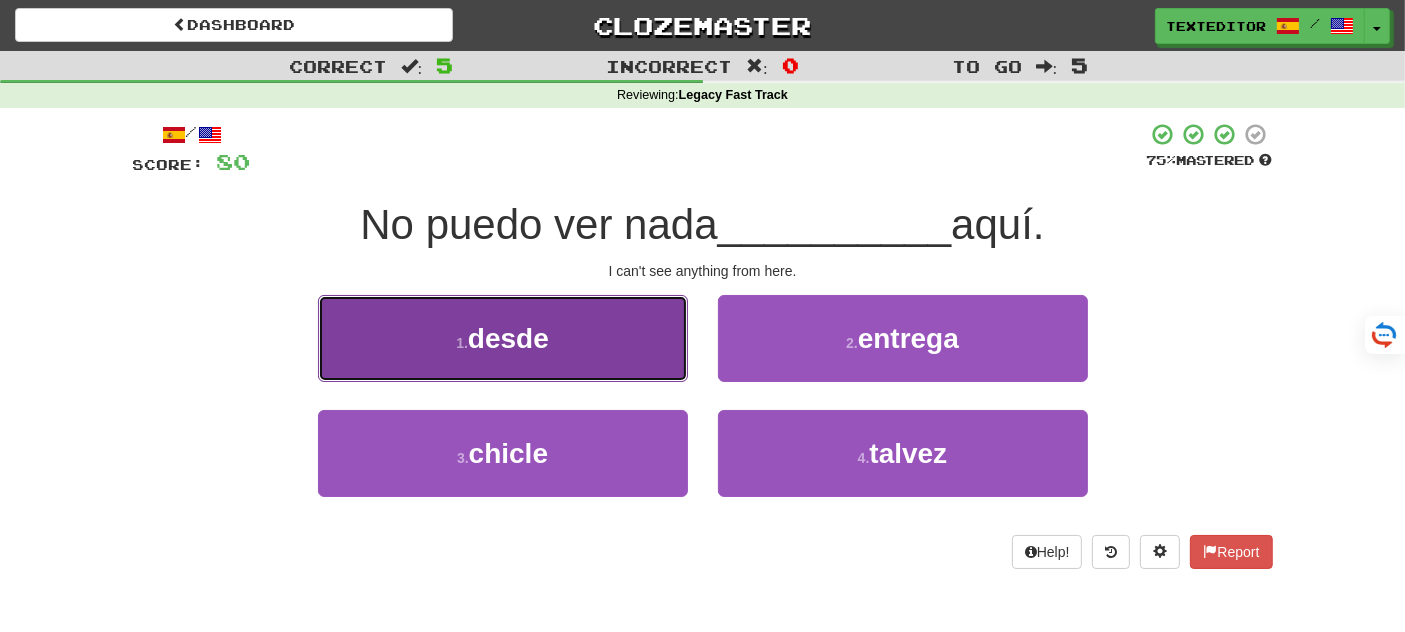 click on "1 .  desde" at bounding box center [503, 338] 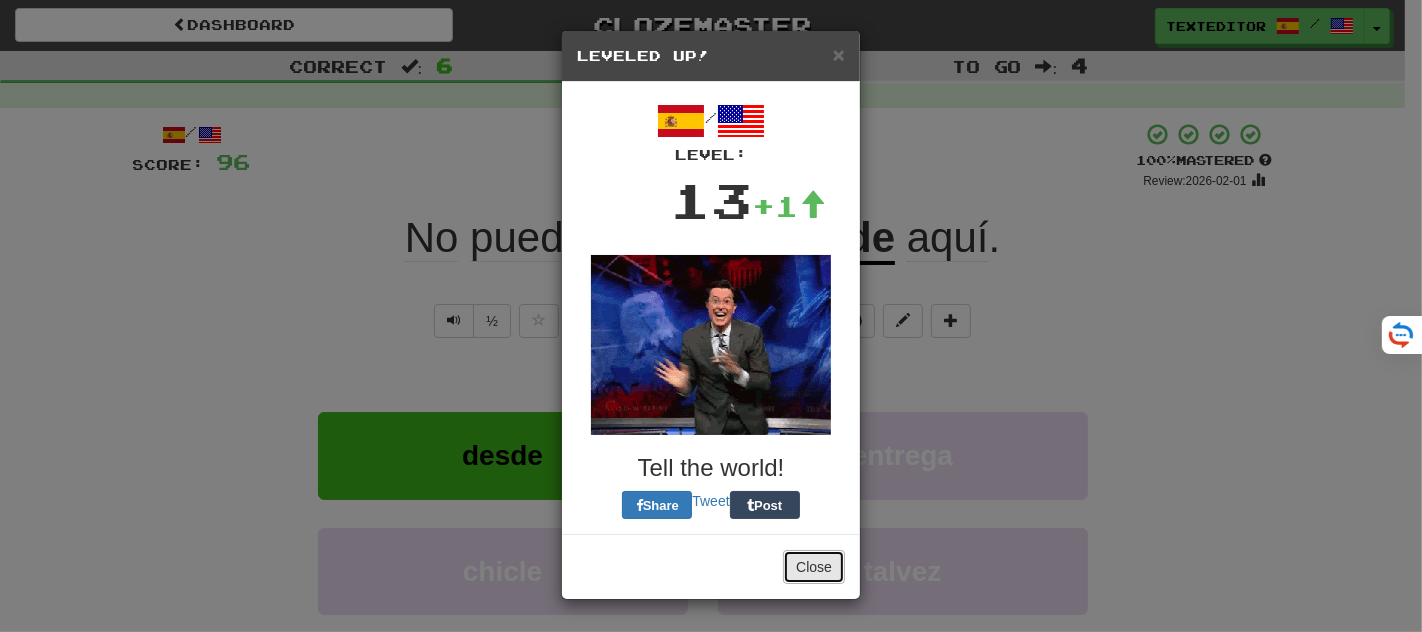 click on "Close" at bounding box center (814, 567) 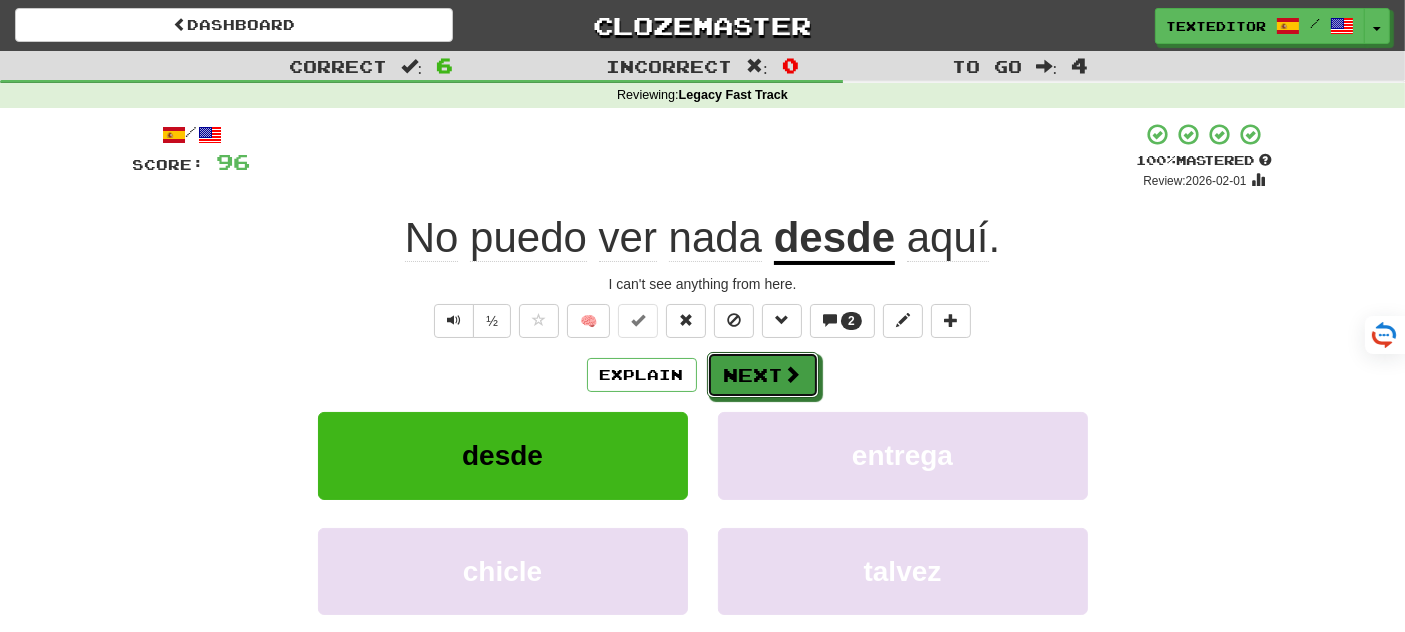 click on "Next" at bounding box center (763, 375) 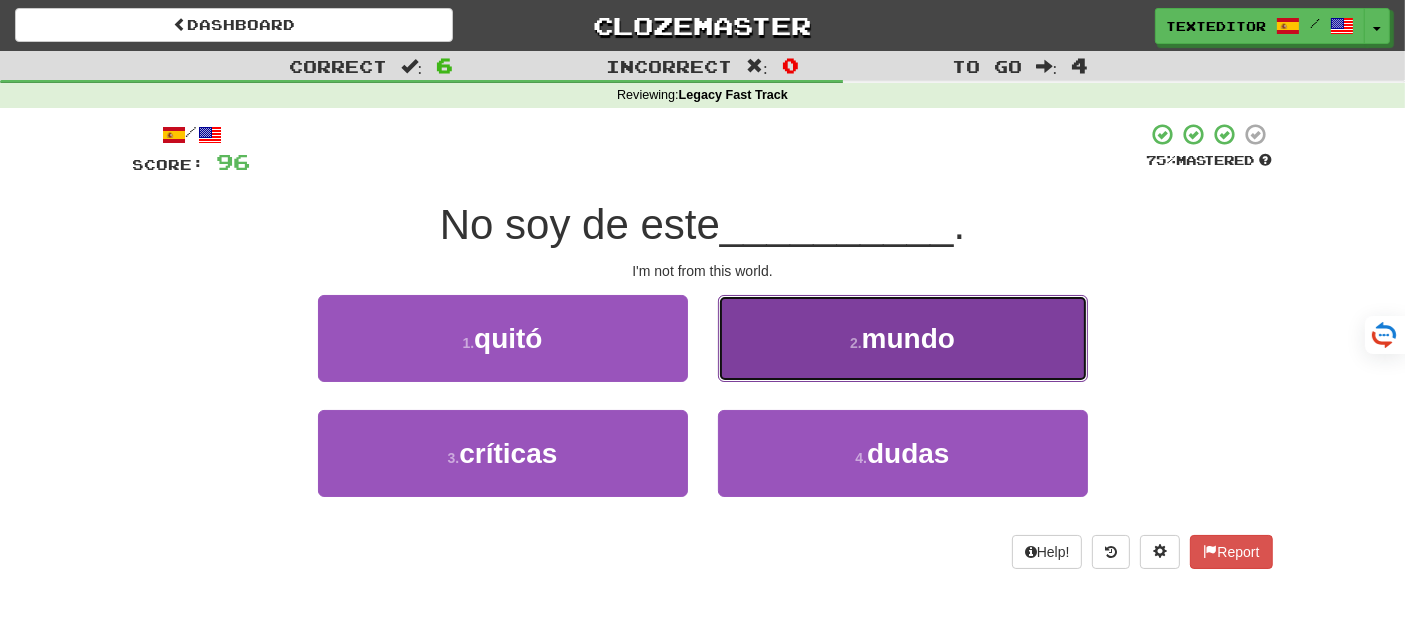 click on "mundo" at bounding box center (908, 338) 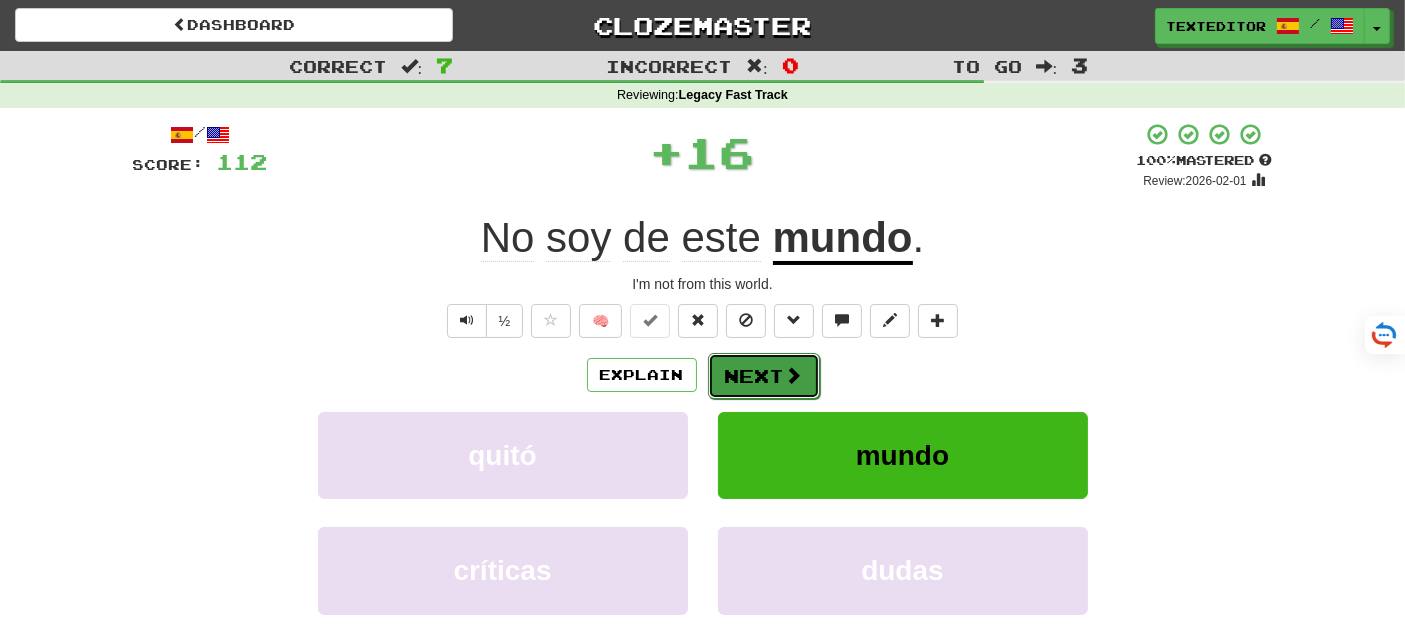 click on "Next" at bounding box center [764, 376] 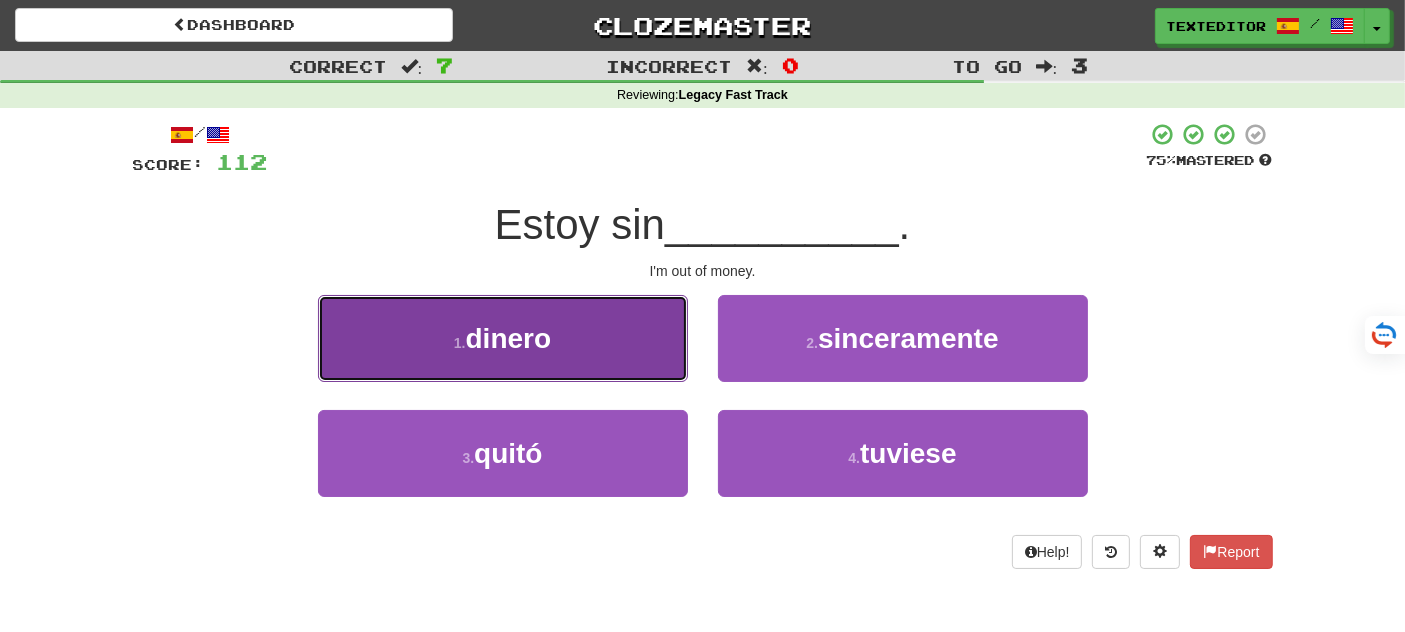 click on "1 .  dinero" at bounding box center (503, 338) 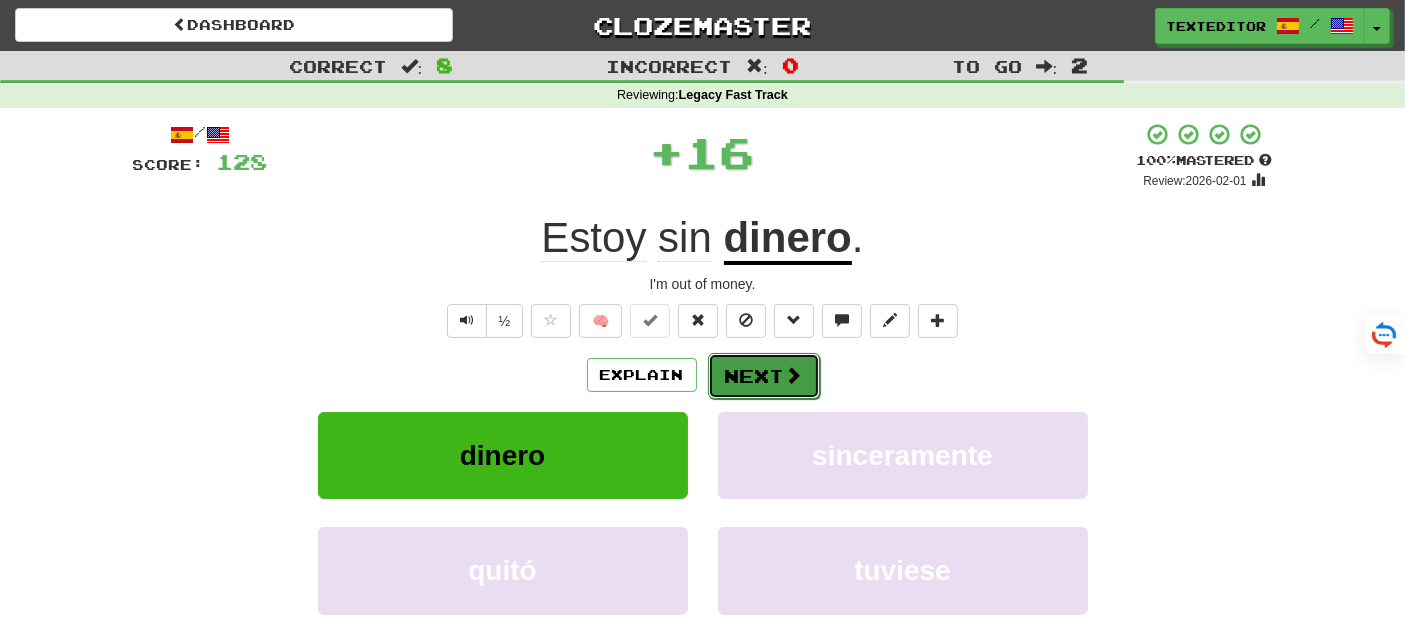 click on "Next" at bounding box center (764, 376) 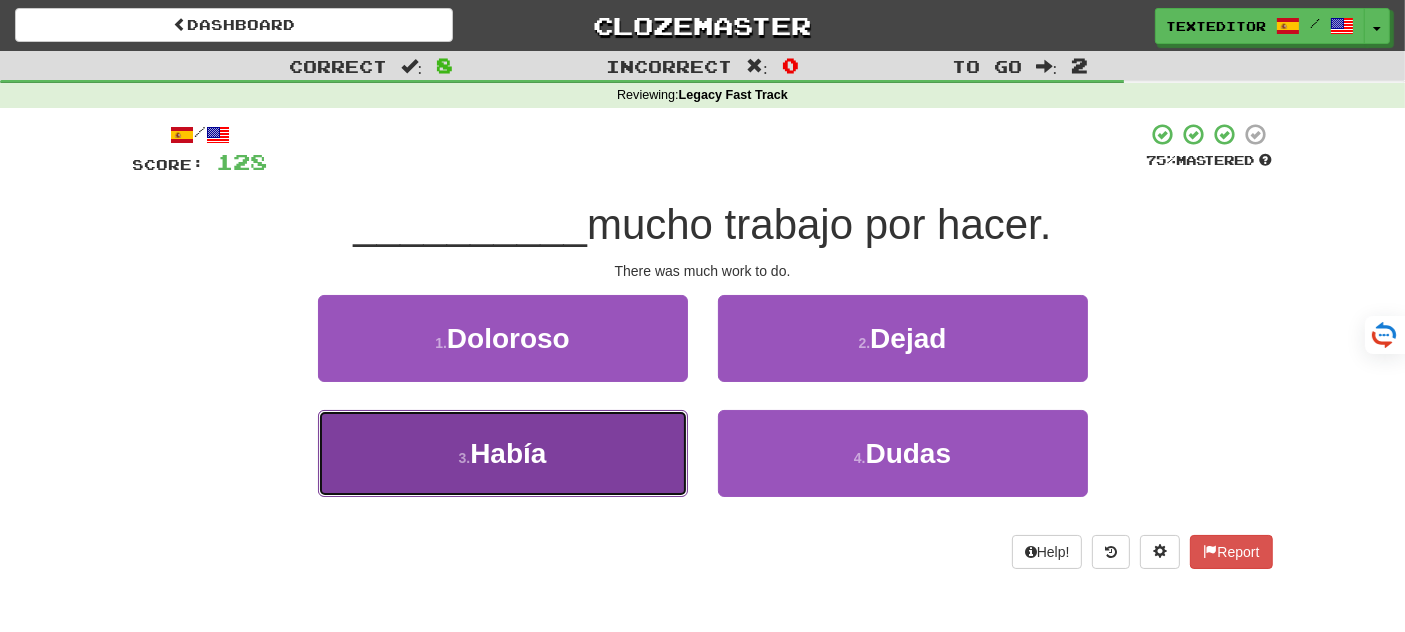 click on "3 .  Había" at bounding box center (503, 453) 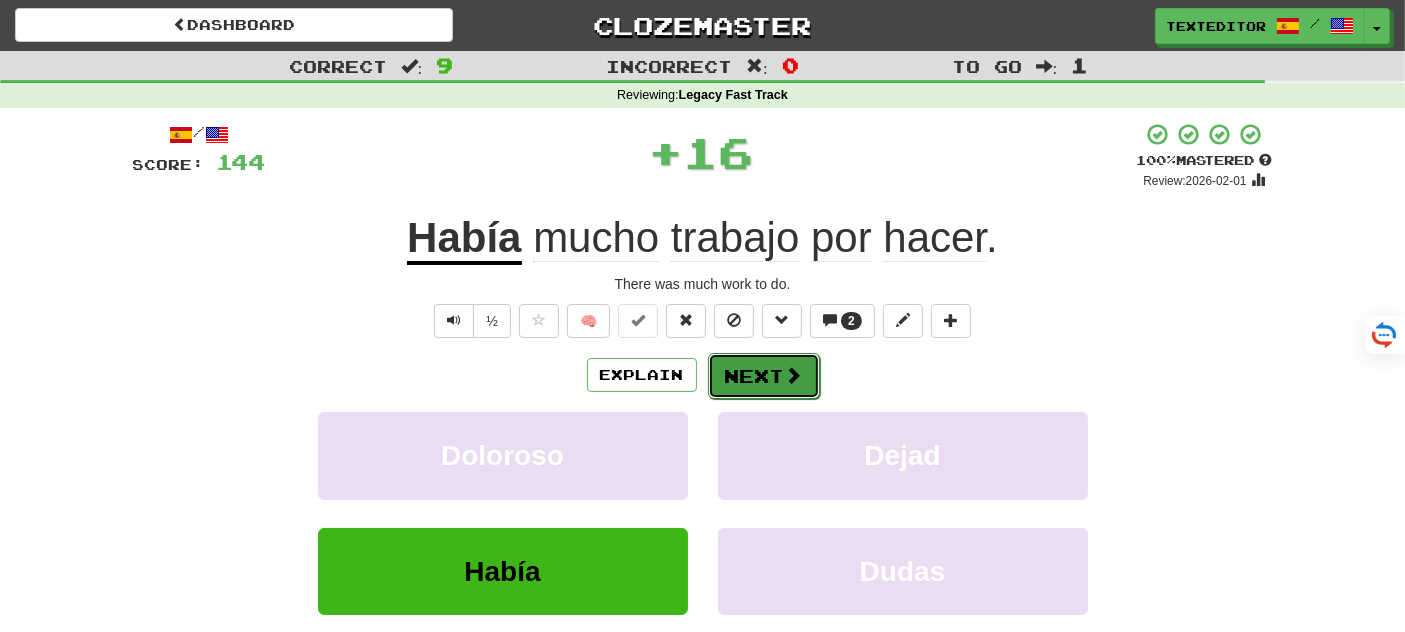 click on "Next" at bounding box center [764, 376] 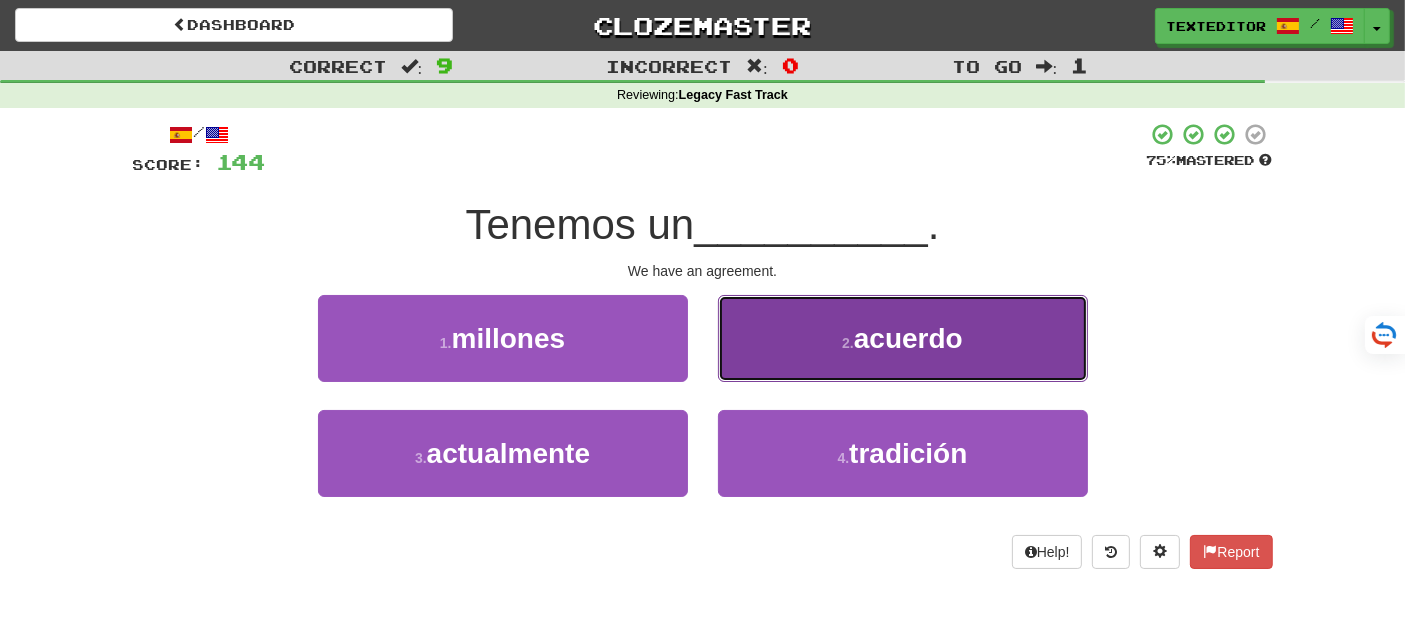 click on "2 .  acuerdo" at bounding box center [903, 338] 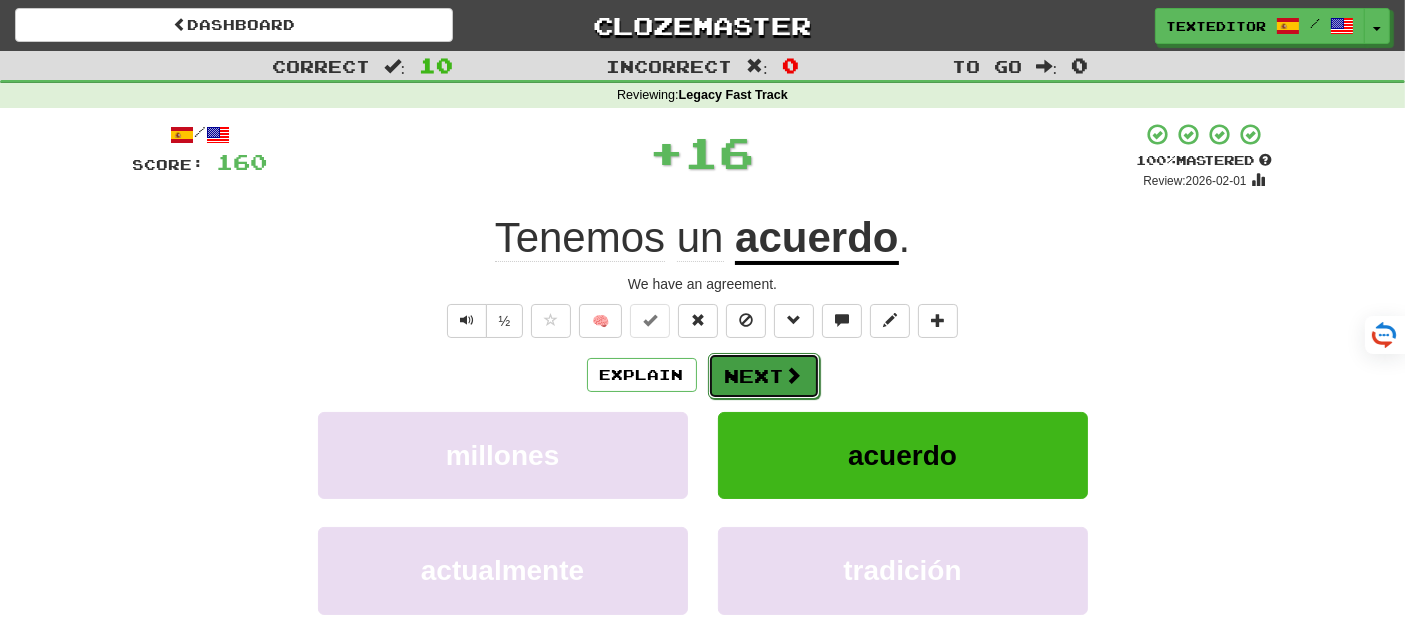 click on "Next" at bounding box center [764, 376] 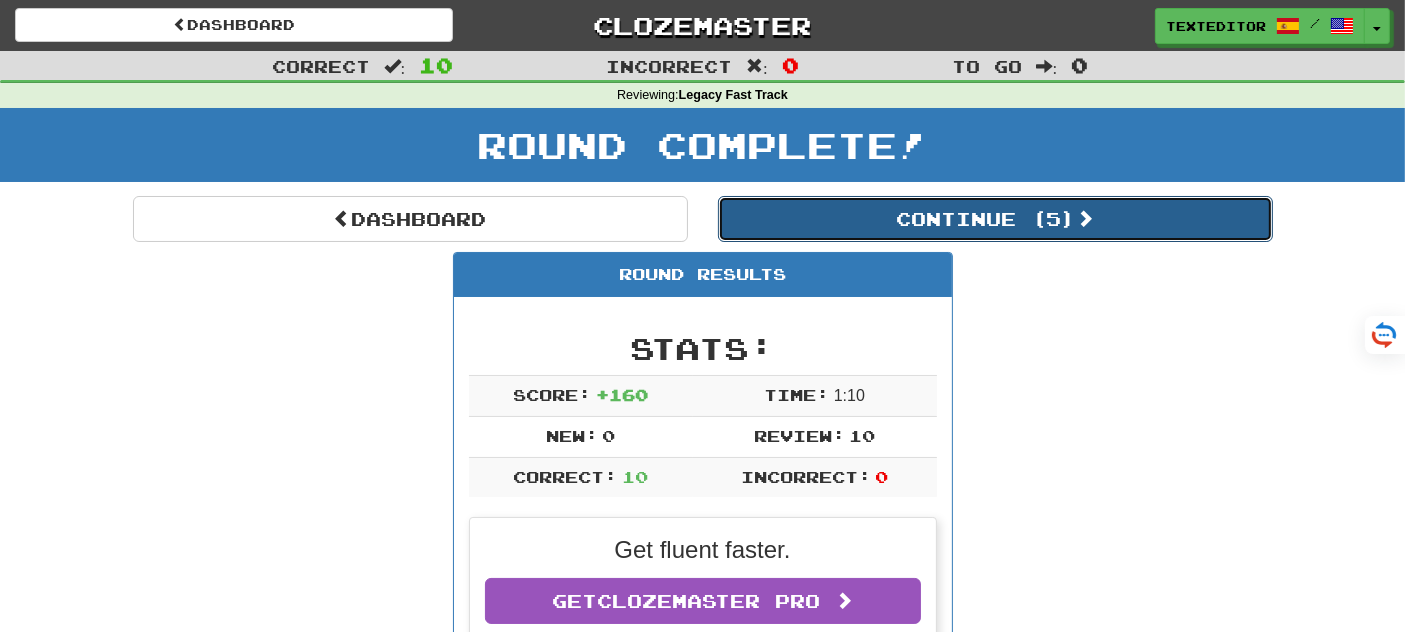 click on "Continue ( 5 )" at bounding box center (995, 219) 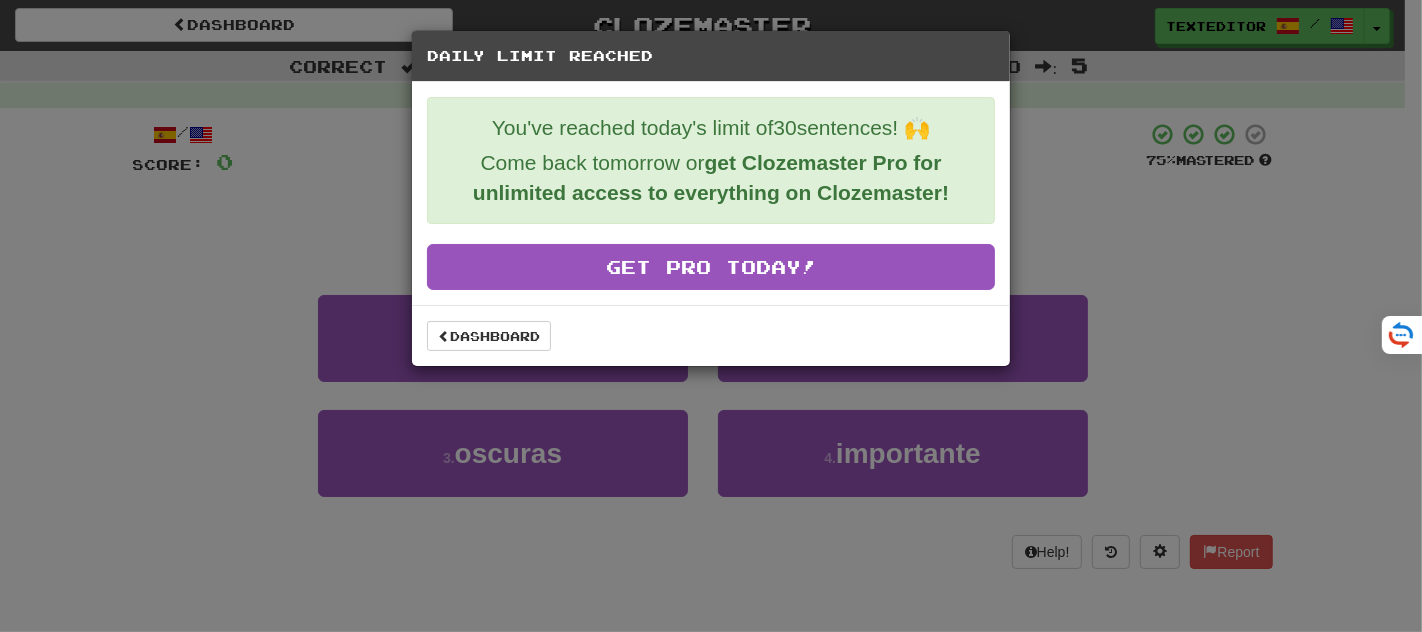 click on "Daily Limit Reached You've reached today's limit of  30  sentences! 🙌  Come back tomorrow or  get Clozemaster Pro for unlimited access to everything on Clozemaster! Get Pro Today! Dashboard" at bounding box center (711, 316) 